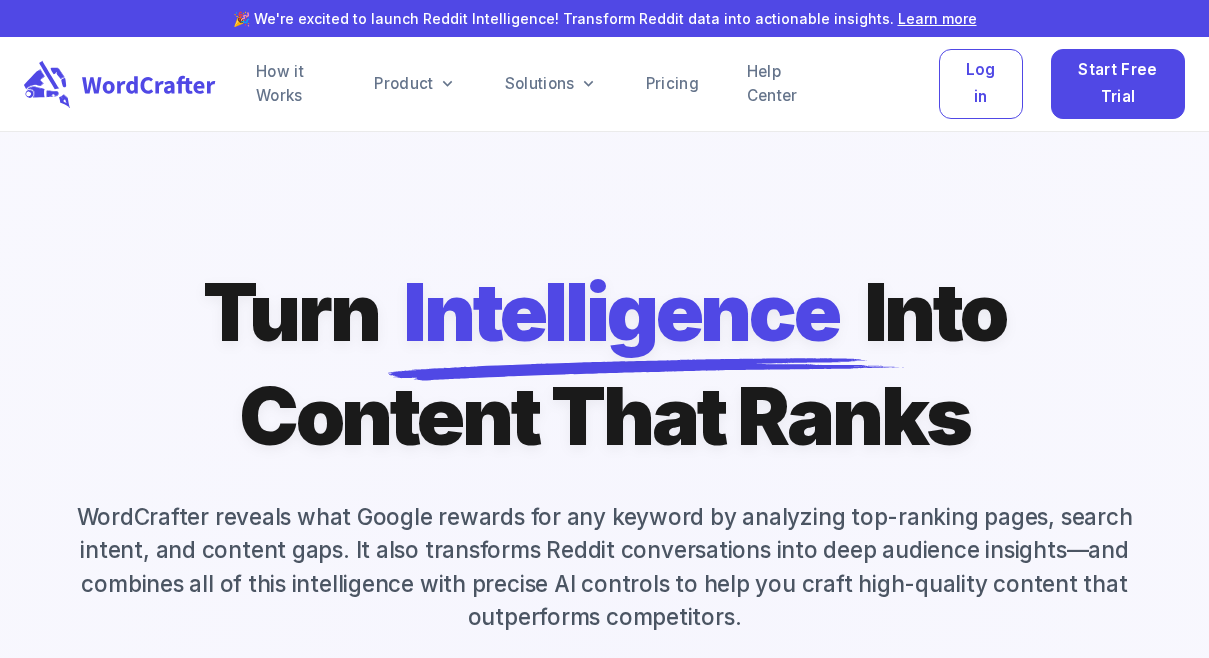 scroll, scrollTop: 328, scrollLeft: 0, axis: vertical 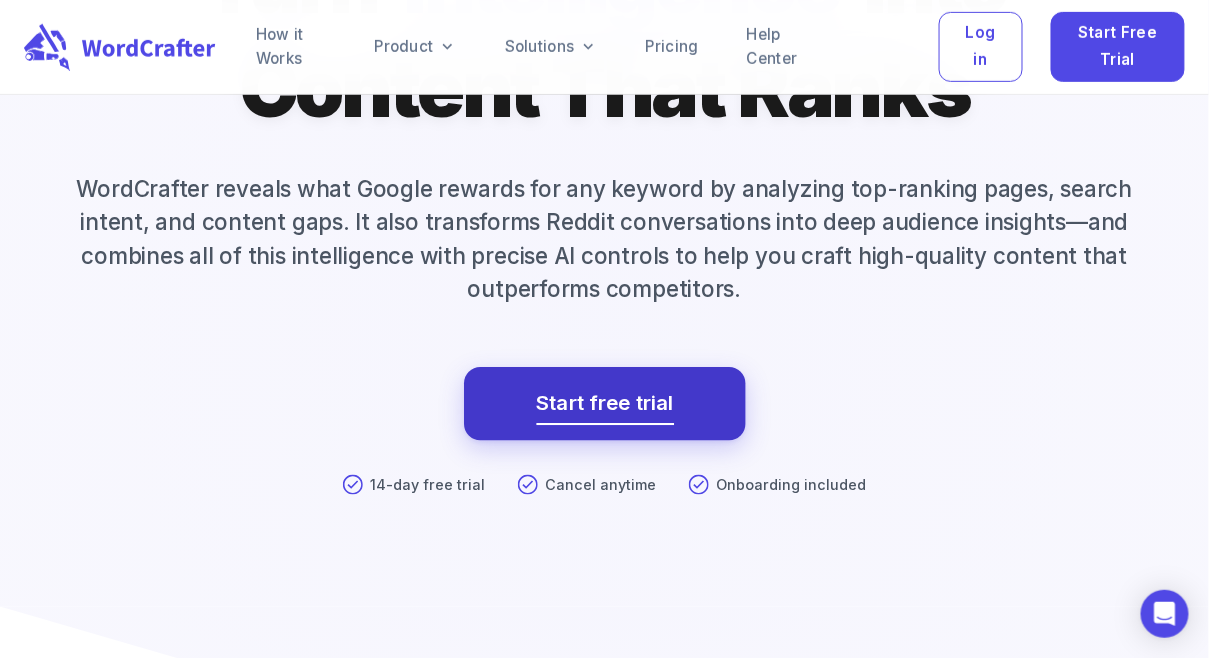 click on "Start free trial" at bounding box center (605, 404) 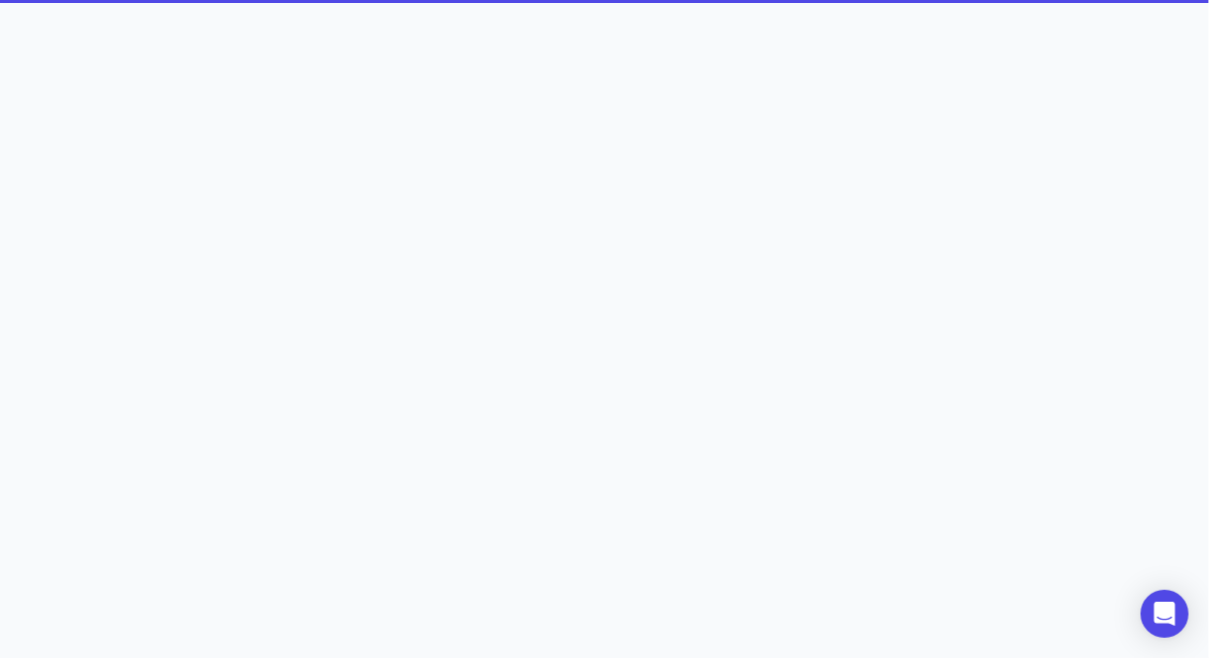 scroll, scrollTop: 0, scrollLeft: 0, axis: both 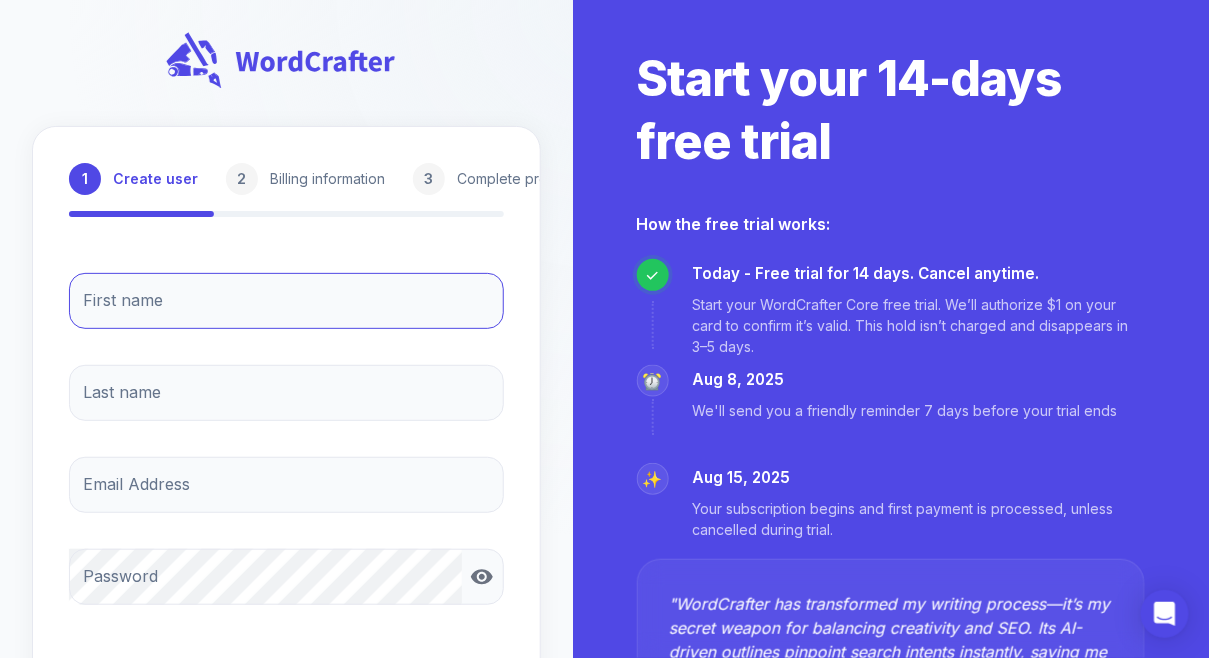 click on "First name" at bounding box center [286, 301] 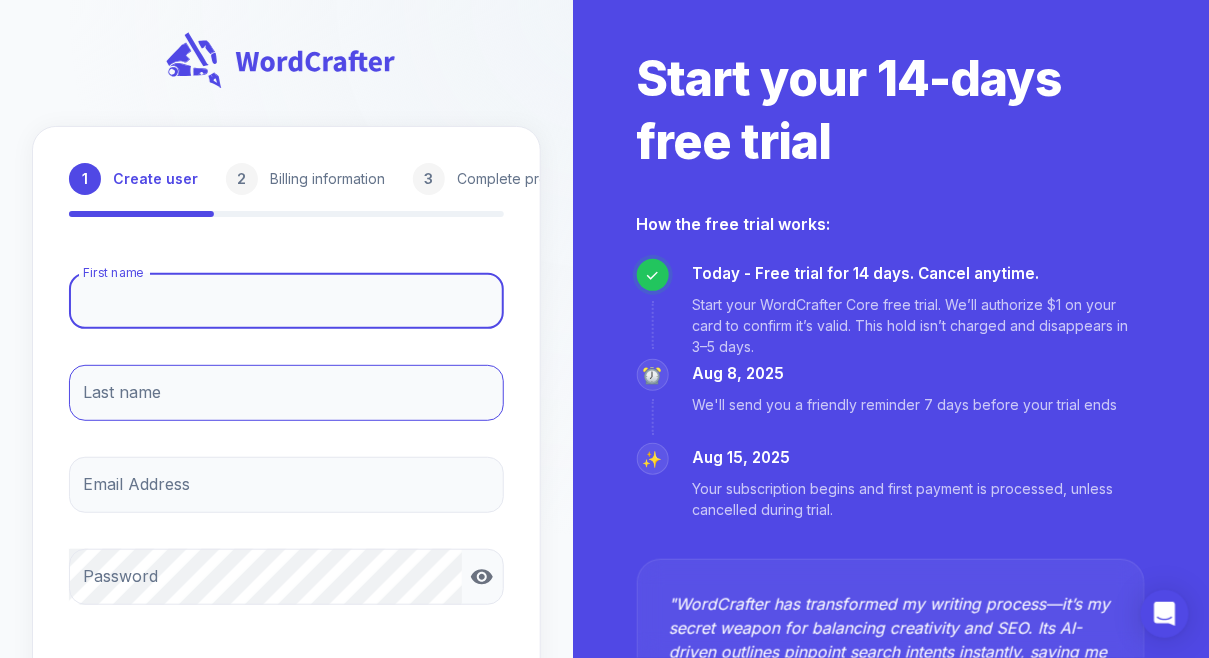 click on "Last name" at bounding box center (286, 393) 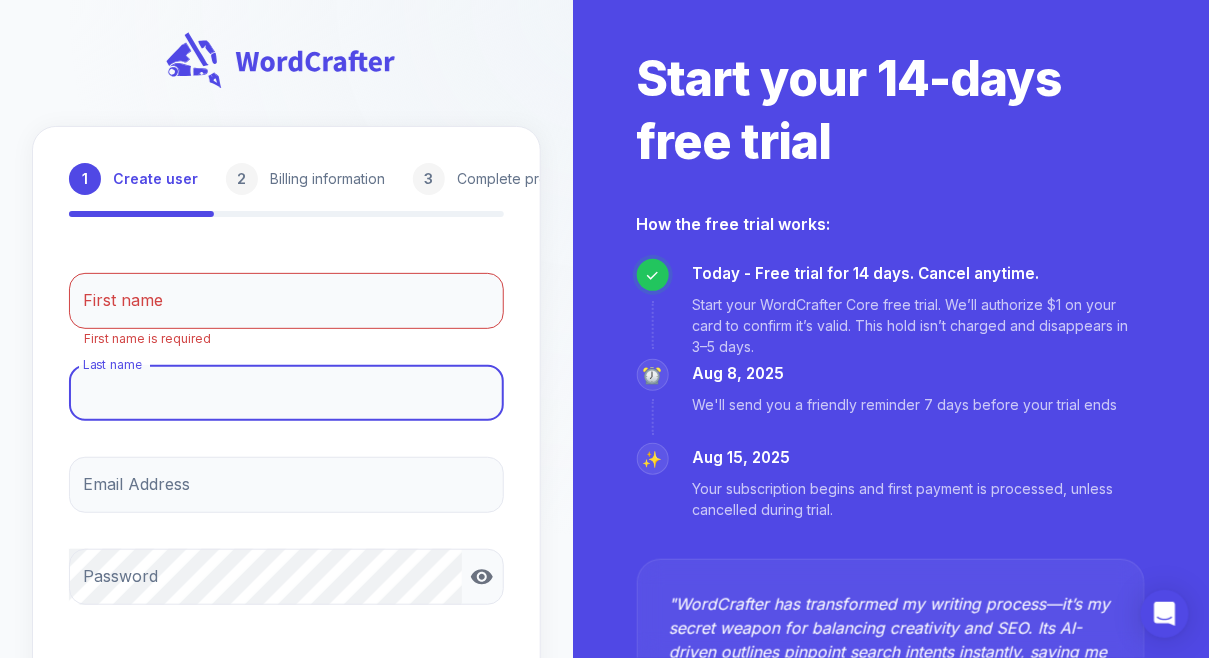 type on "[LAST]" 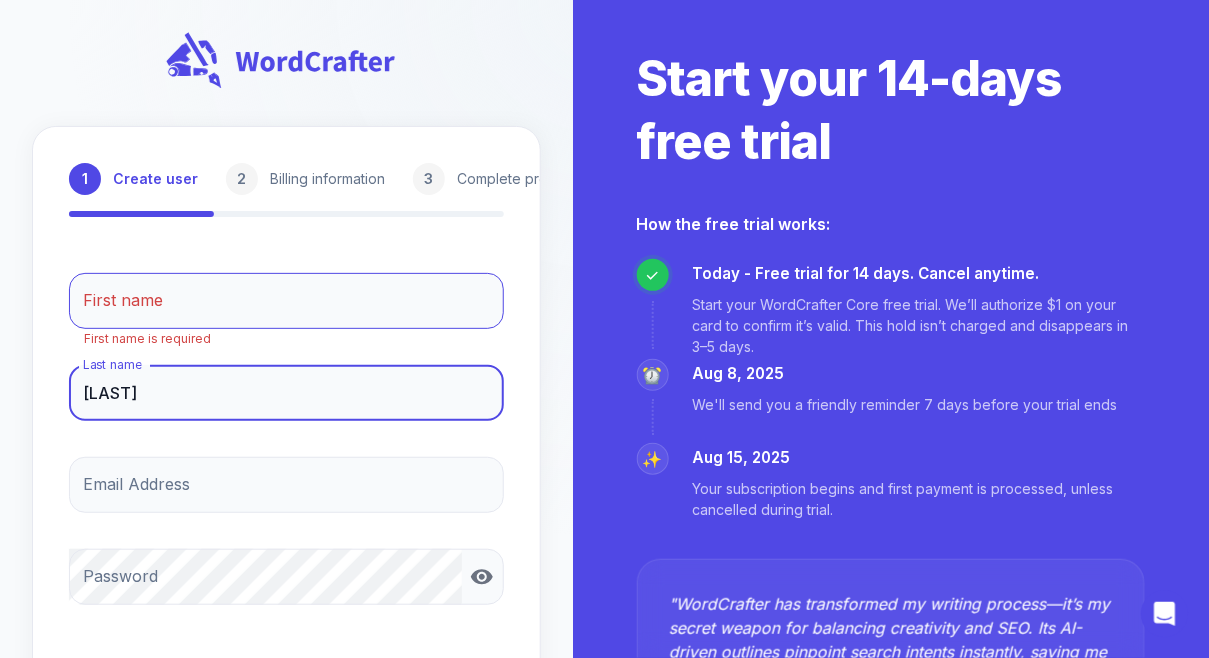 scroll, scrollTop: 0, scrollLeft: 0, axis: both 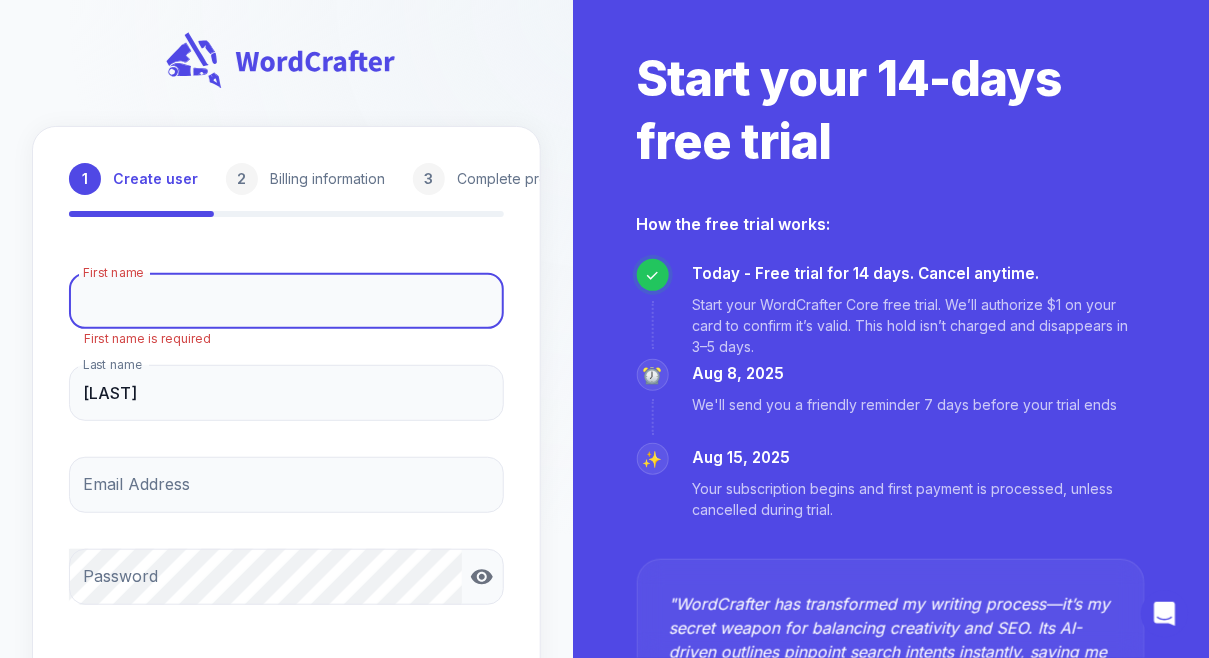 click on "First name" at bounding box center (286, 301) 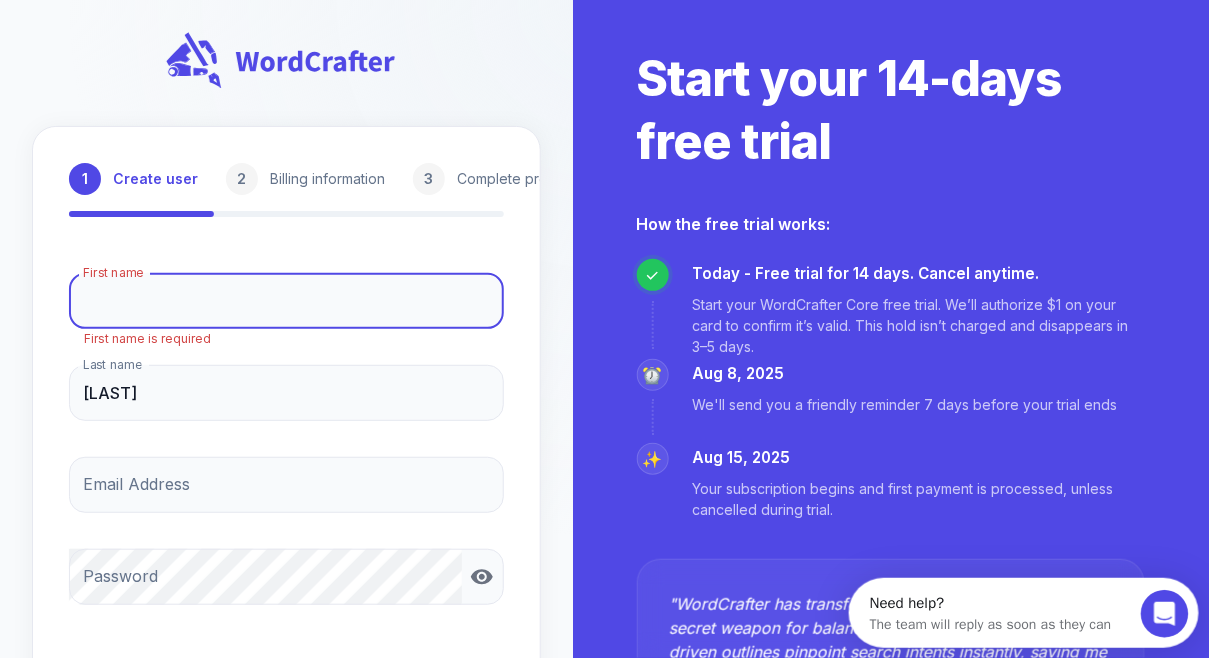 scroll, scrollTop: 0, scrollLeft: 0, axis: both 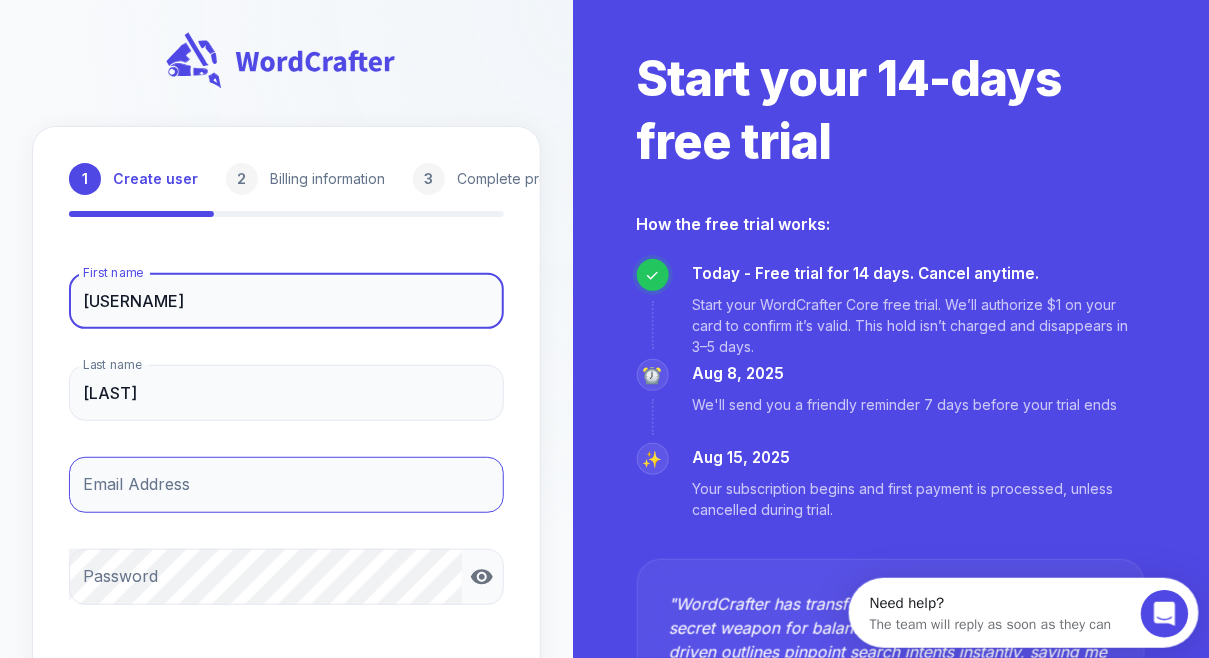 click on "Email Address" at bounding box center [286, 485] 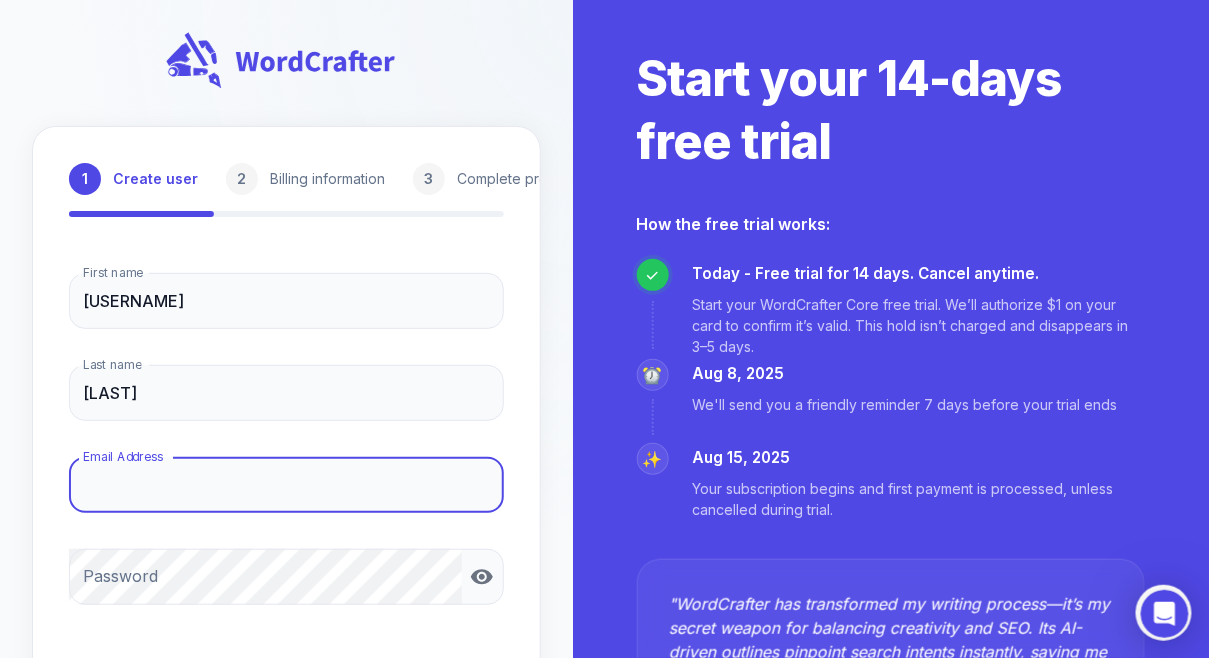 type on "[USERNAME]@[EXAMPLE].com" 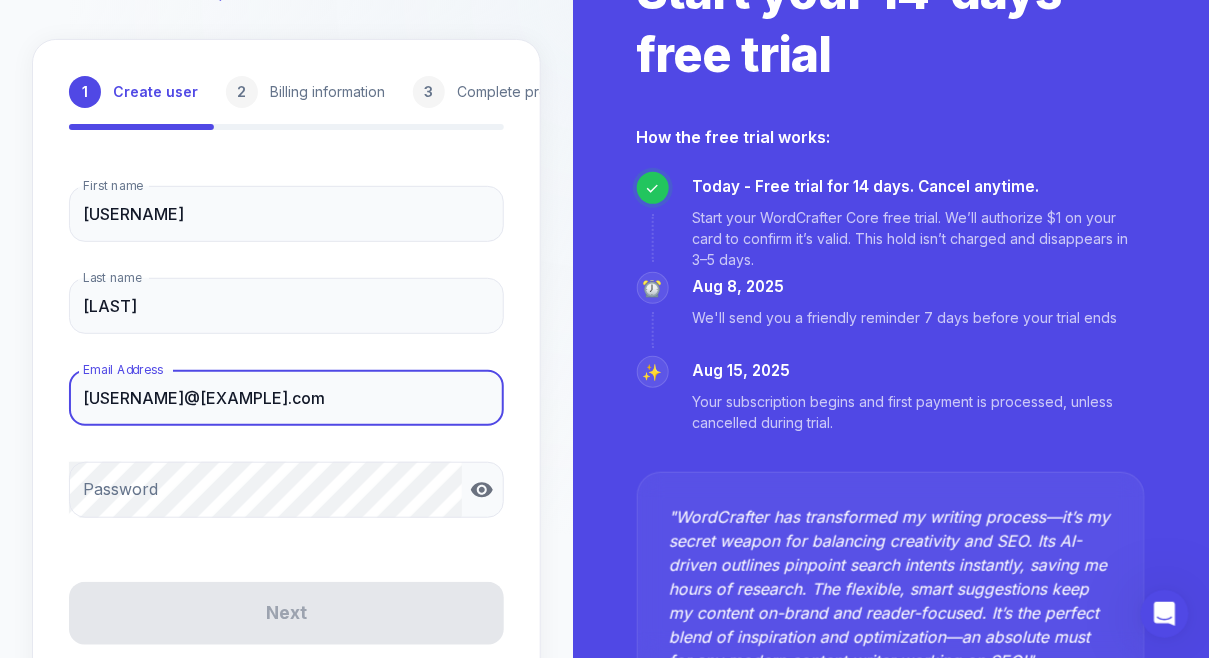 scroll, scrollTop: 180, scrollLeft: 0, axis: vertical 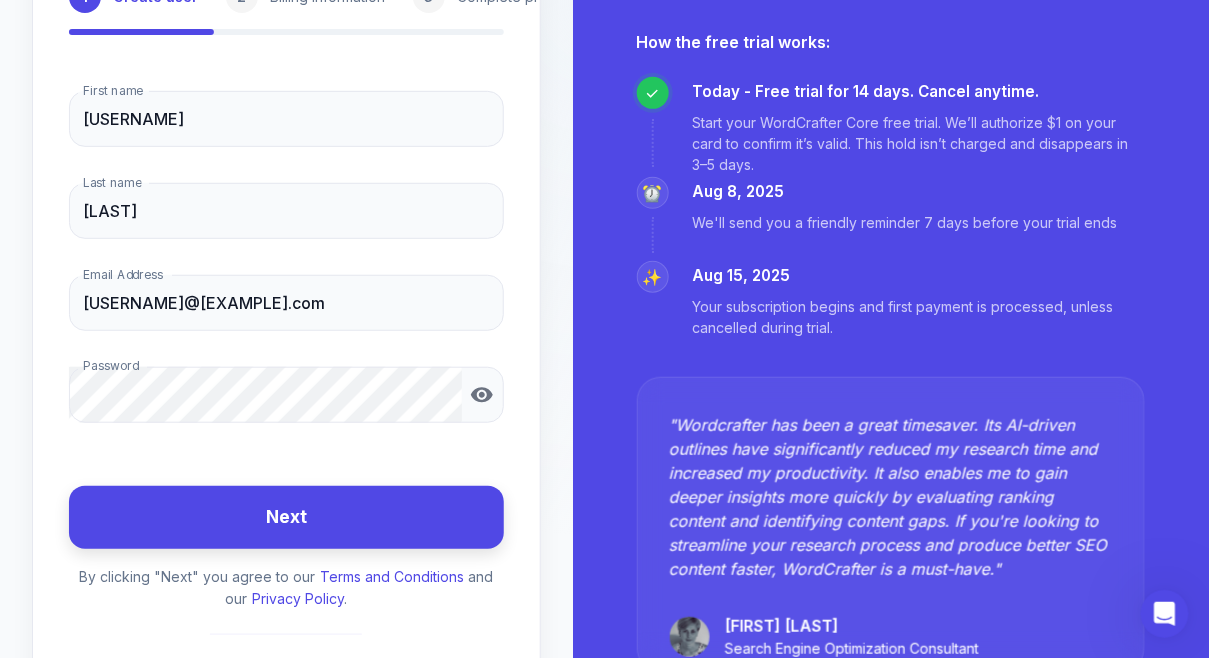 click on "Next" at bounding box center (286, 517) 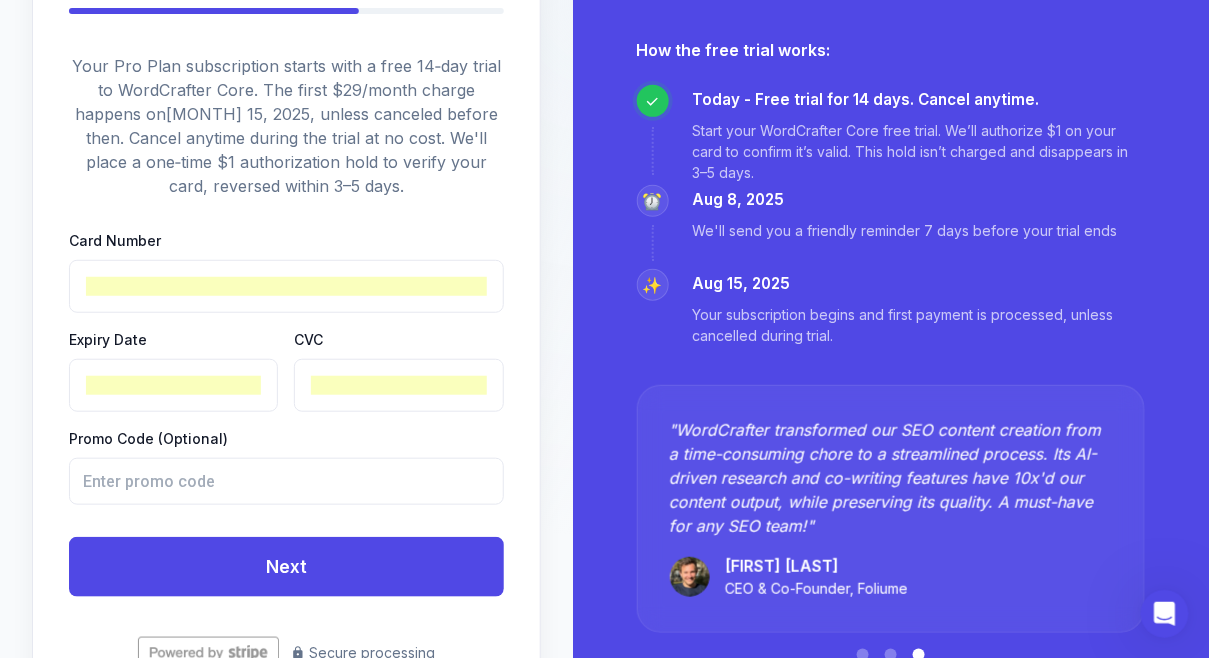 scroll, scrollTop: 281, scrollLeft: 0, axis: vertical 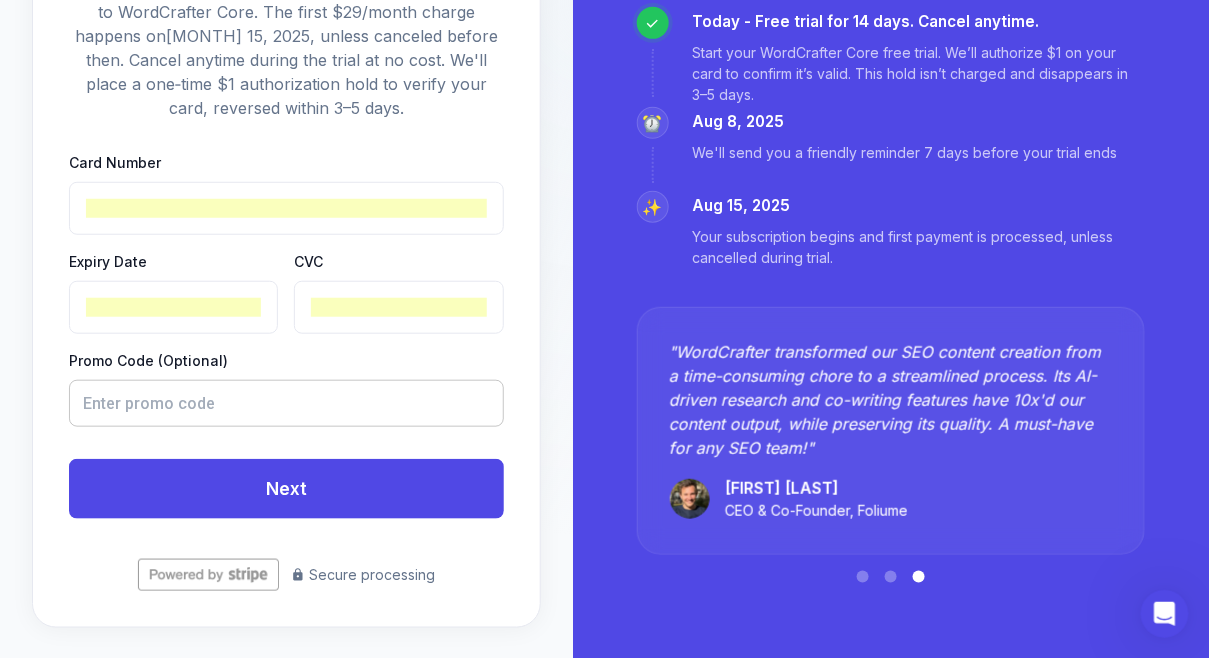 click at bounding box center (279, 403) 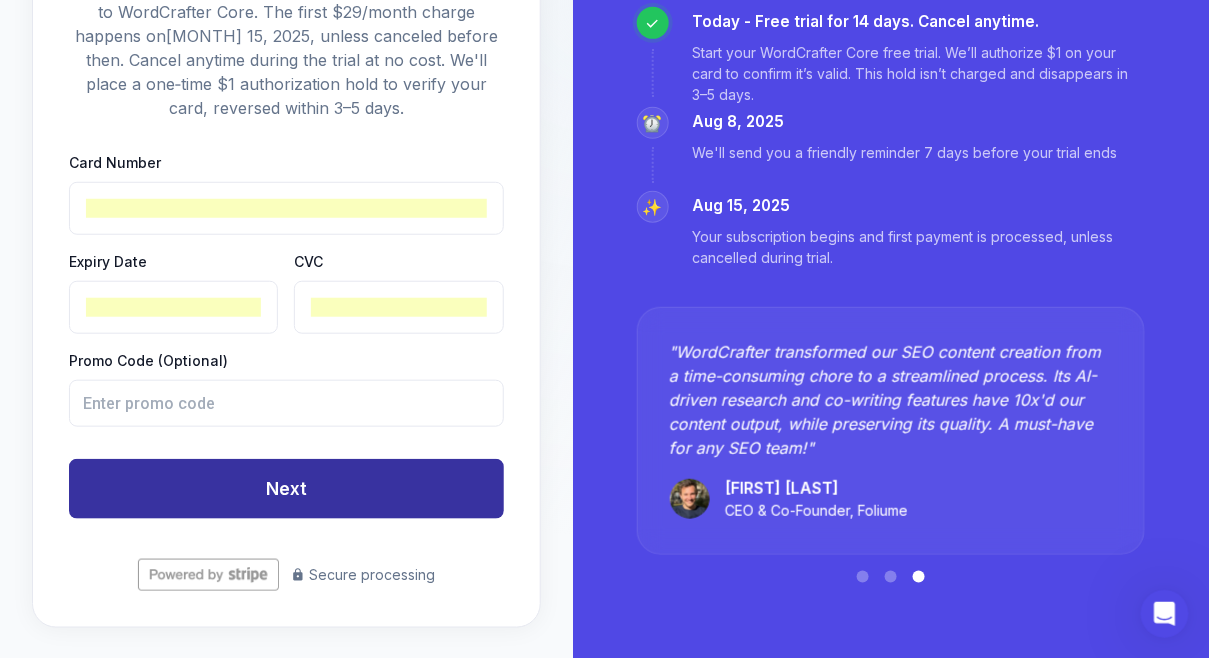 click on "Next" at bounding box center (286, 489) 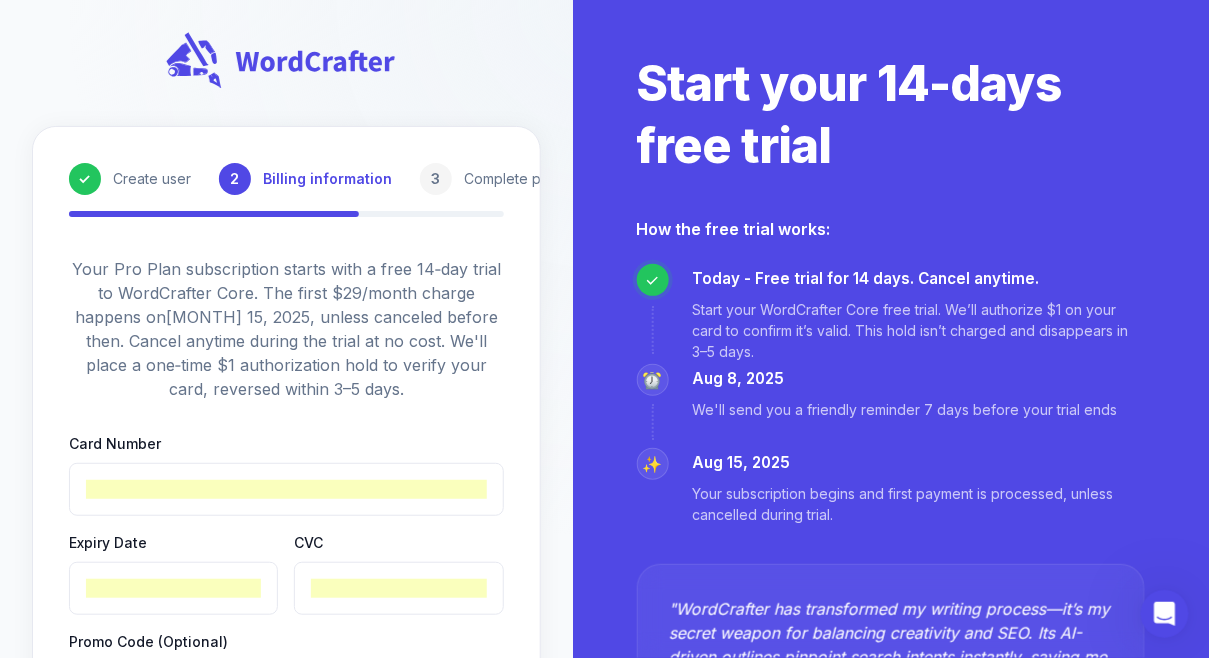 scroll, scrollTop: 281, scrollLeft: 0, axis: vertical 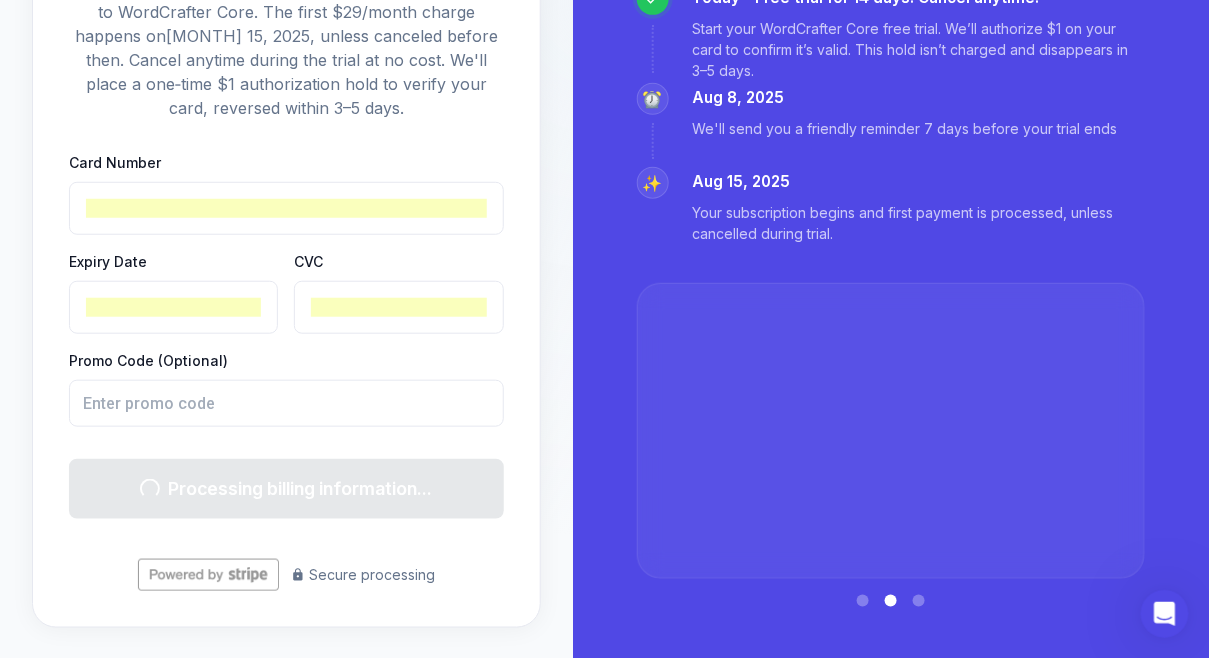 click on "✓ Create user 2 Billing information 3 Complete profile Your Pro Plan subscription starts with a free 14‑day trial to WordCrafter Core. The first $ 29 /month charge happens on  August 15, 2025 , unless canceled before then. Cancel anytime during the trial at no cost. We'll place a one‑time $1 authorization hold to verify your card, reversed within 3–5 days. Card Number Expiry Date CVC Promo Code (Optional) ​ Processing billing information... Secure processing" at bounding box center (286, 189) 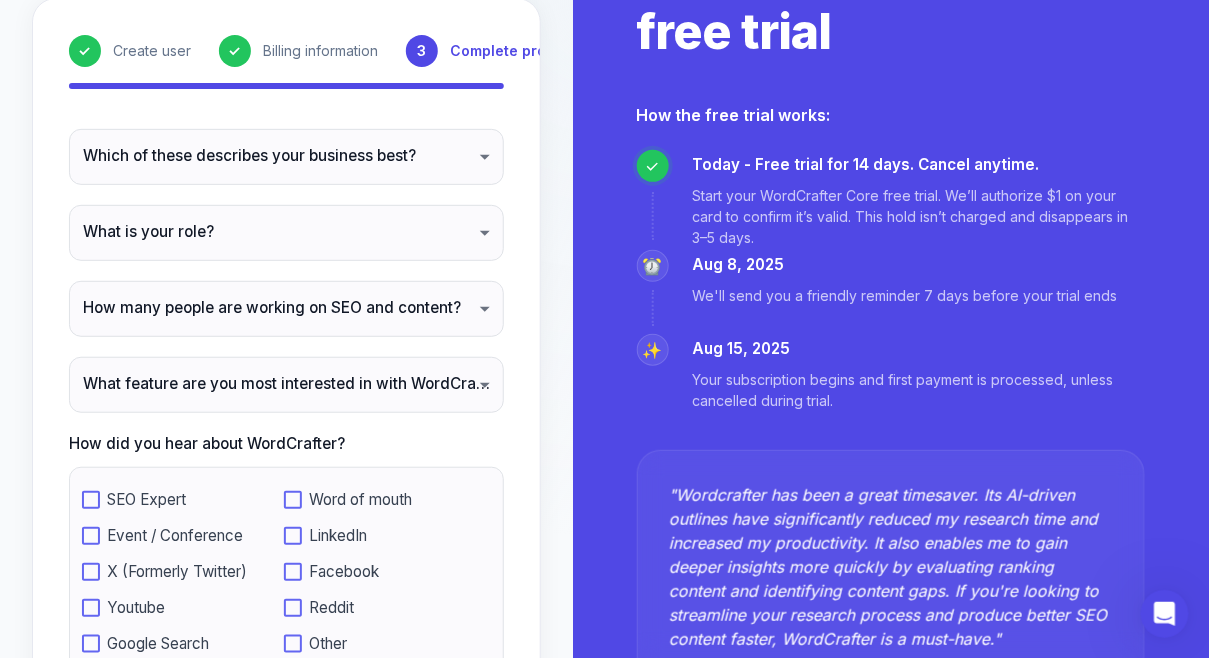 scroll, scrollTop: 0, scrollLeft: 0, axis: both 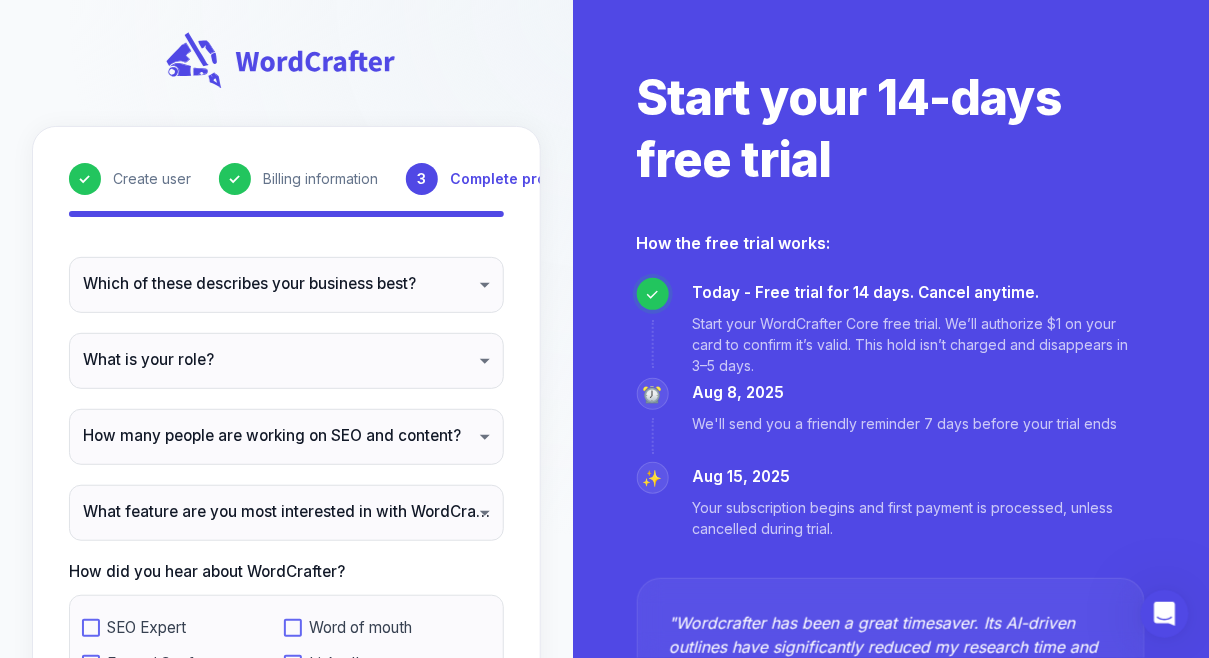 click on "✓ Create user ✓ Billing information 3 Complete profile Which of these describes your business best? ​ Which of these describes your business best? What is your role? ​ What is your role? How many people are working on SEO and content? ​ How many people are working on SEO and content? What feature are you most interested in with WordCrafter? ​ What feature are you most interested in with WordCrafter? How did you hear about WordCrafter? SEO Expert Word of mouth Event / Conference LinkedIn X (Formerly Twitter) Facebook Youtube Reddit Google Search Other Next Start your 14-days free trial How the free trial works: ✓ Today - Free trial for 14 days. Cancel anytime. Start your WordCrafter Core free trial. We’ll authorize $1 on your card to confirm it’s valid. This hold isn’t charged and disappears in 3–5 days. ⏰ Aug 8, 2025 We'll send you a friendly reminder 7 days before your trial ends ✨ Aug 15, 2025 Your subscription begins and first payment is processed, unless cancelled during trial. "" at bounding box center (604, 484) 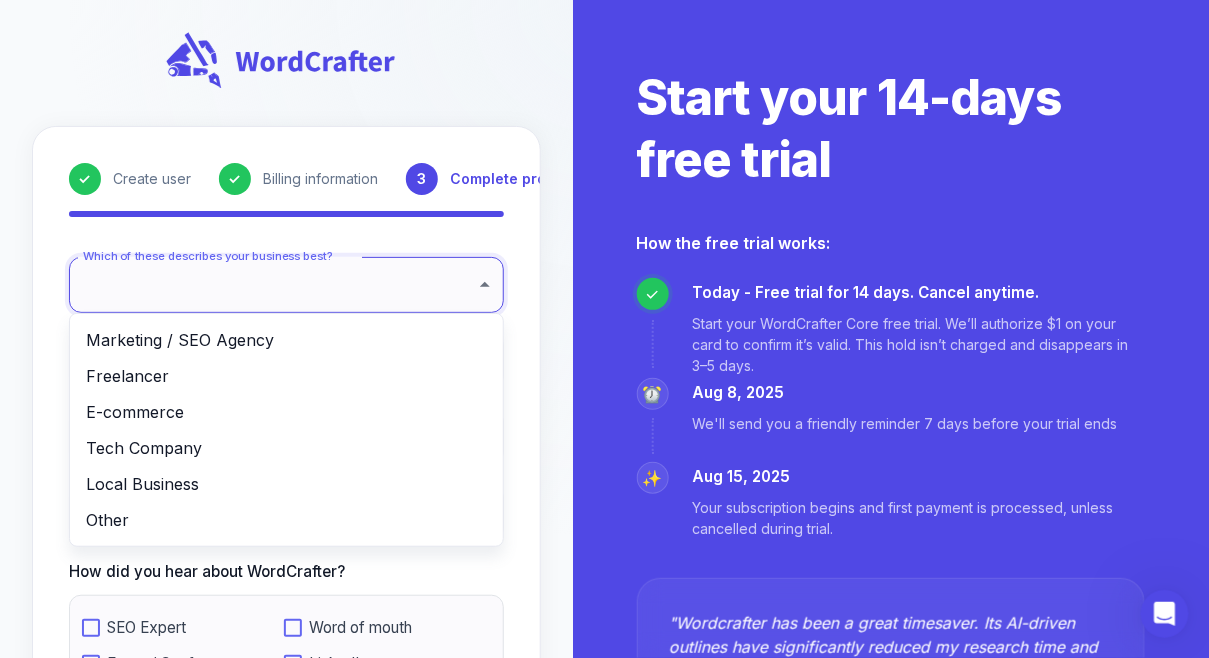 click on "Marketing / SEO Agency" at bounding box center [286, 340] 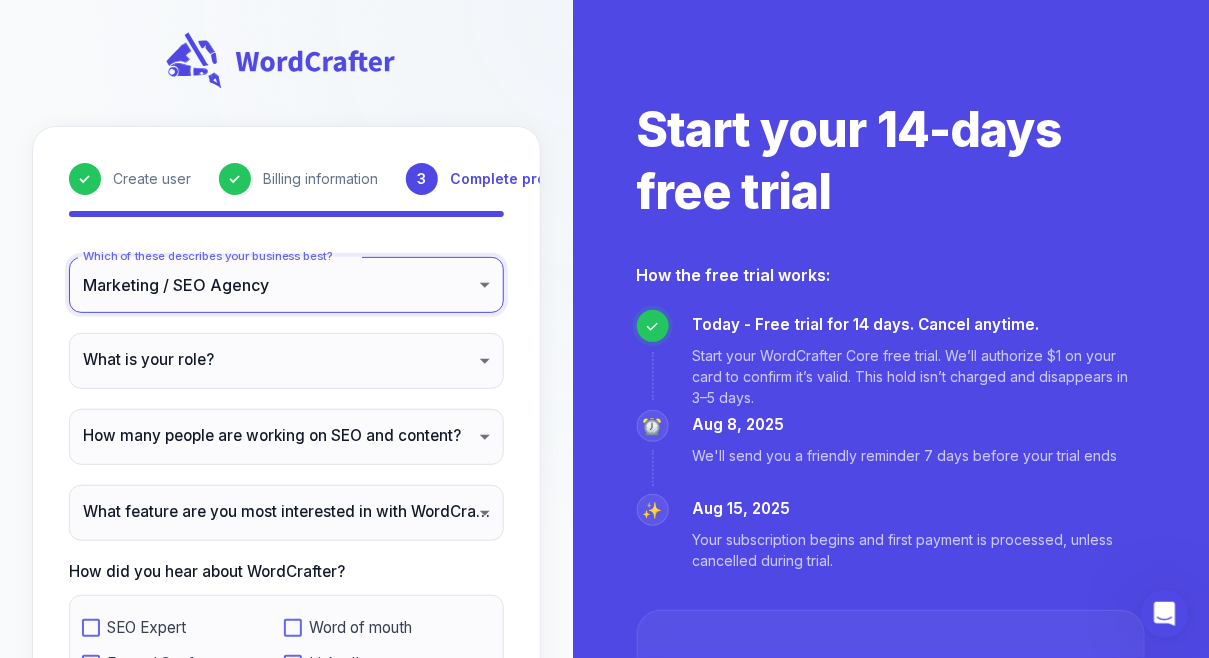 click on "**********" at bounding box center [604, 492] 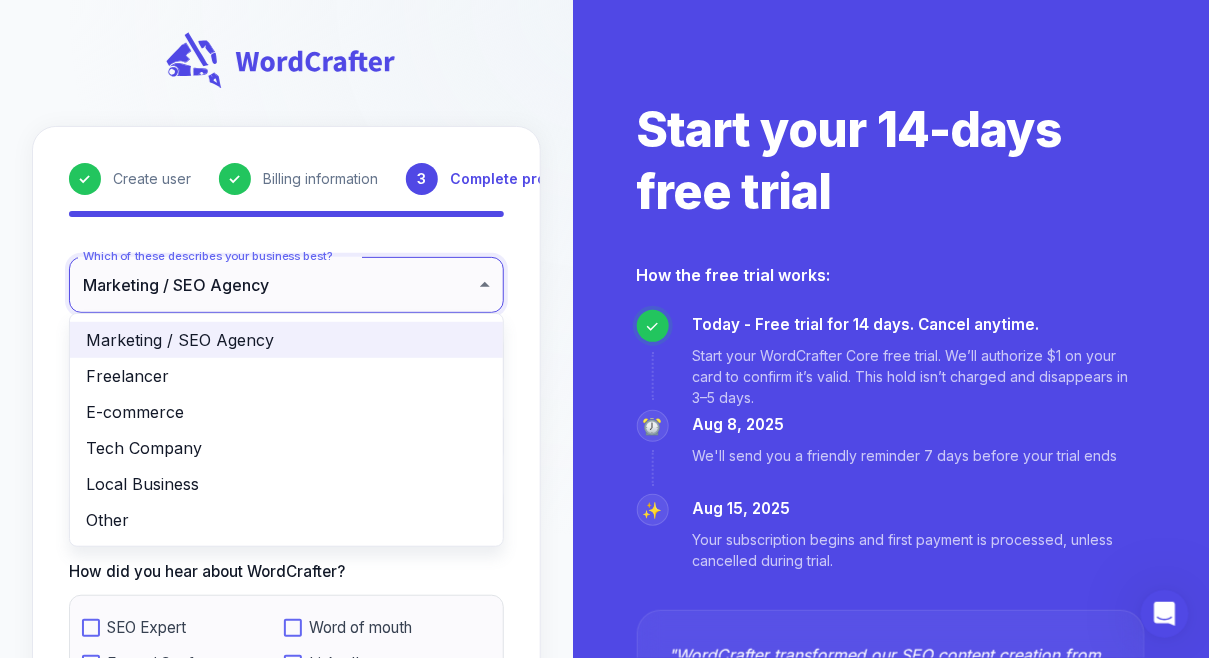 click on "Tech Company" at bounding box center (286, 448) 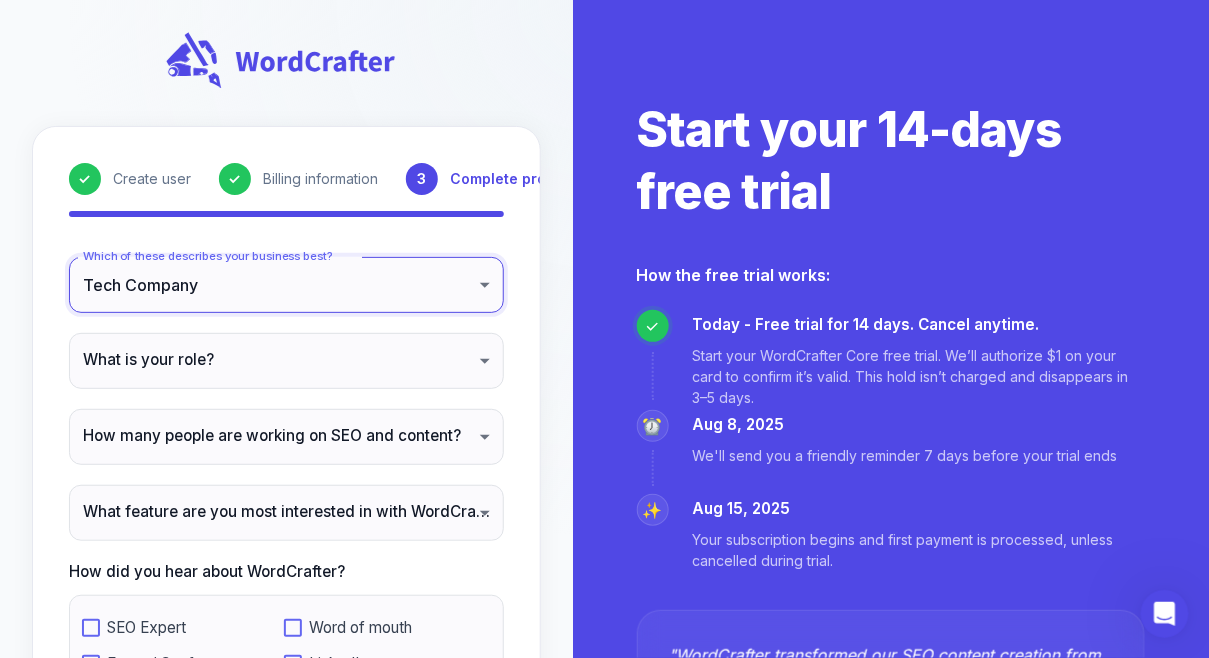 click on "**********" at bounding box center [604, 492] 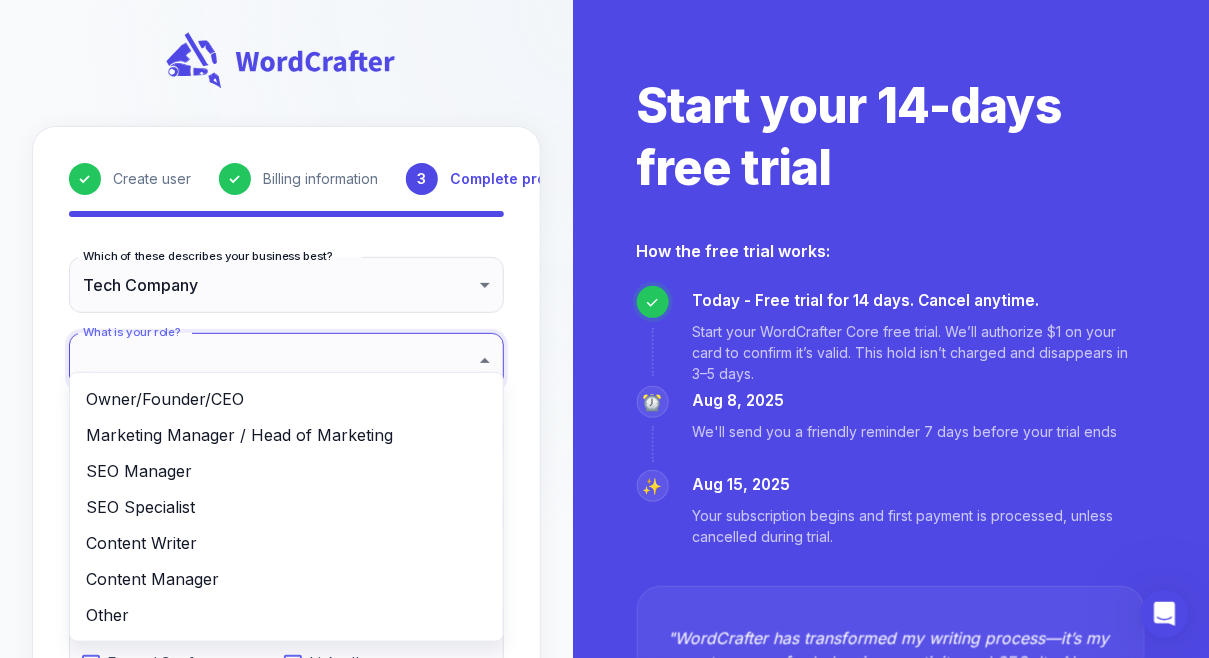 click on "SEO Manager" at bounding box center [286, 471] 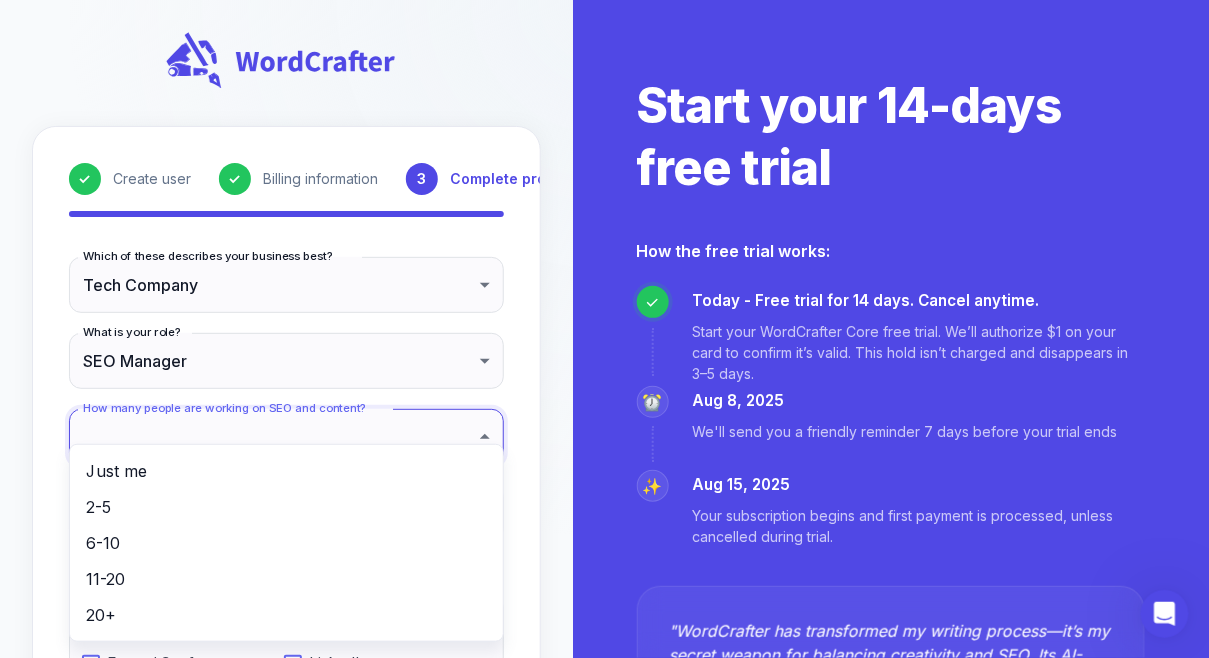 click on "**********" at bounding box center (604, 492) 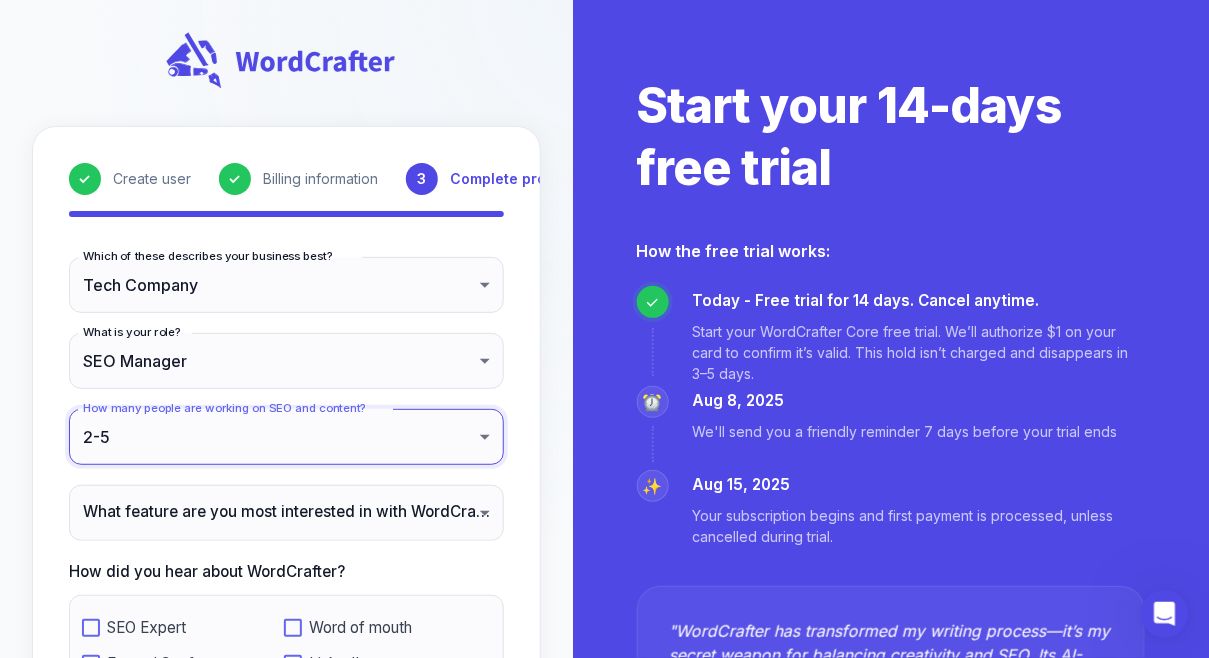 drag, startPoint x: 544, startPoint y: 468, endPoint x: 506, endPoint y: 481, distance: 40.16217 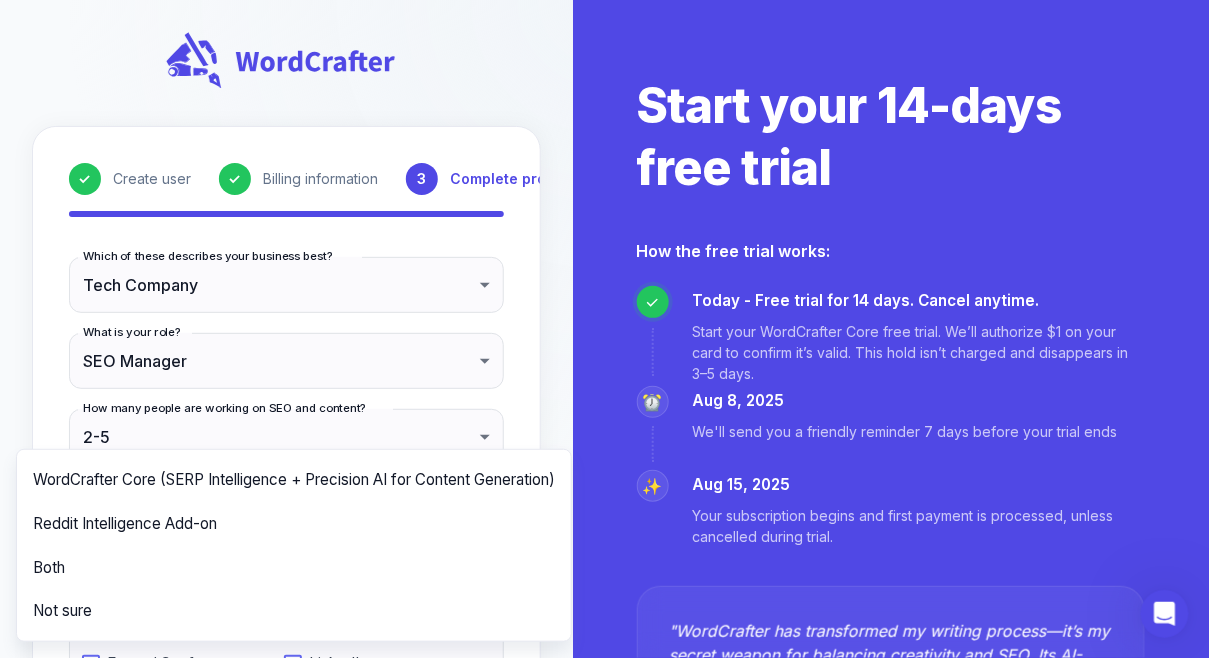 click on "**********" at bounding box center [604, 492] 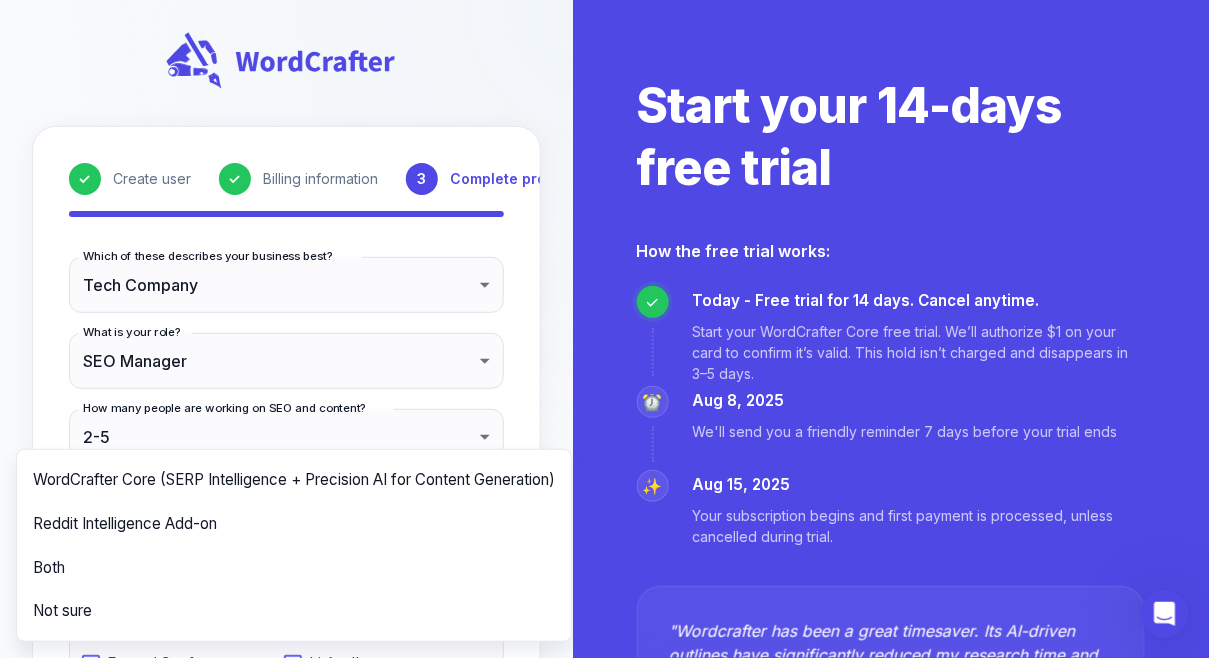 click on "Reddit Intelligence Add-on" at bounding box center (294, 524) 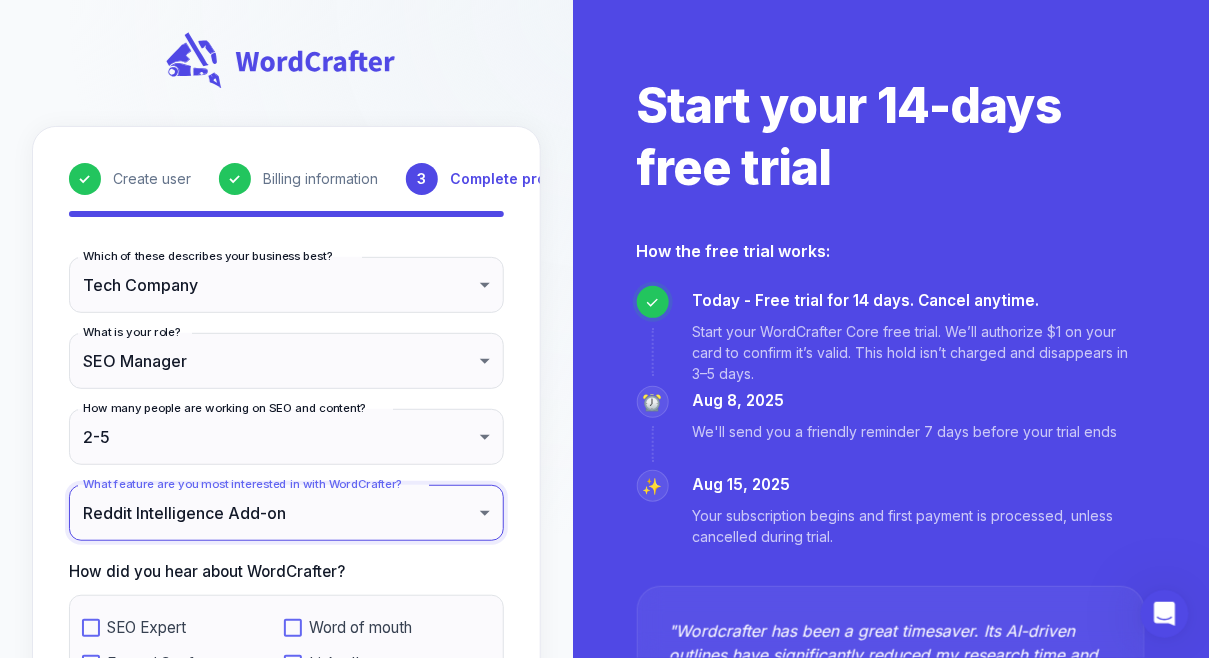 scroll, scrollTop: 326, scrollLeft: 0, axis: vertical 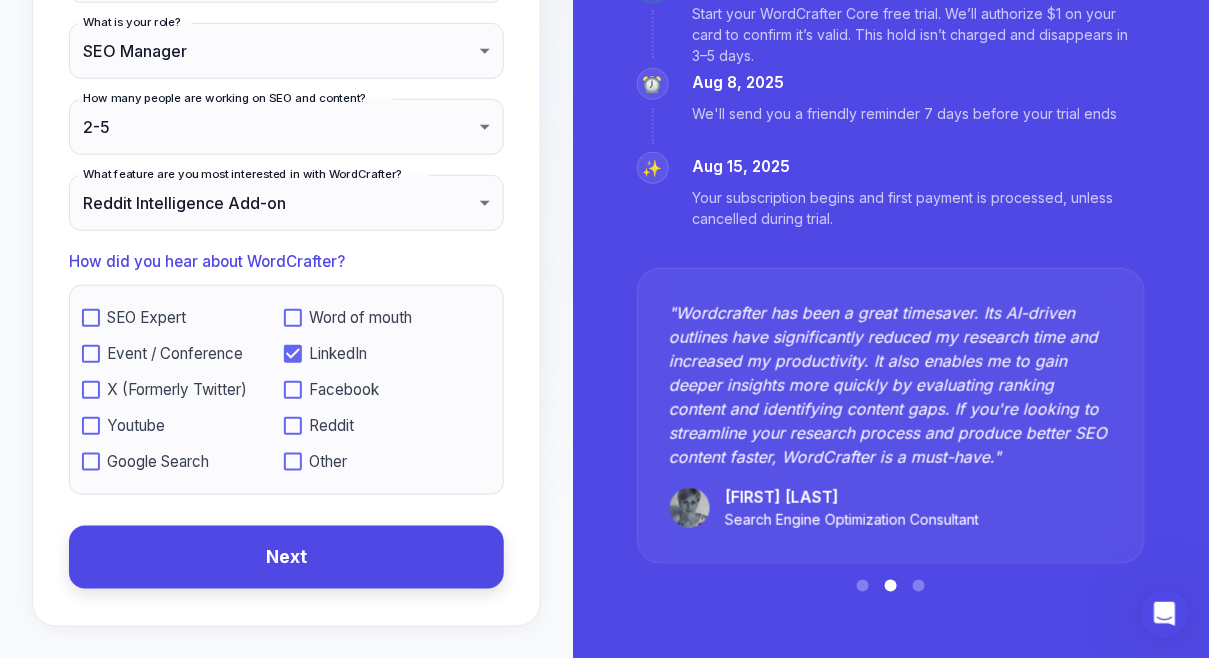 click on "Next" at bounding box center (286, 557) 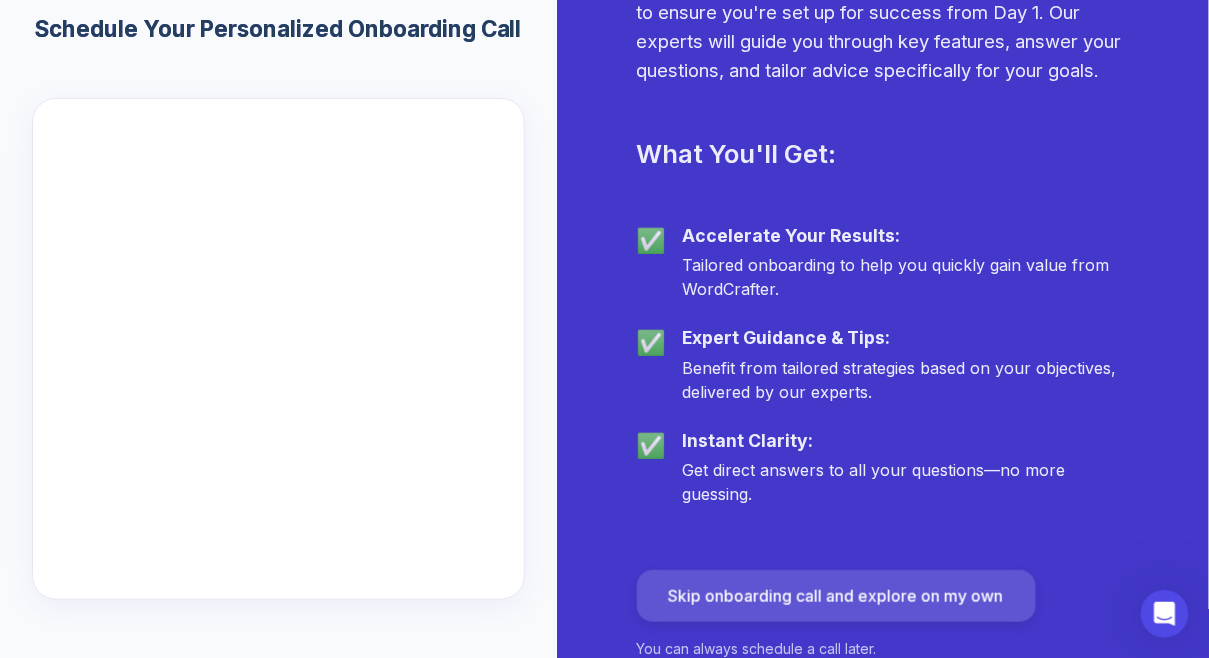 scroll, scrollTop: 152, scrollLeft: 0, axis: vertical 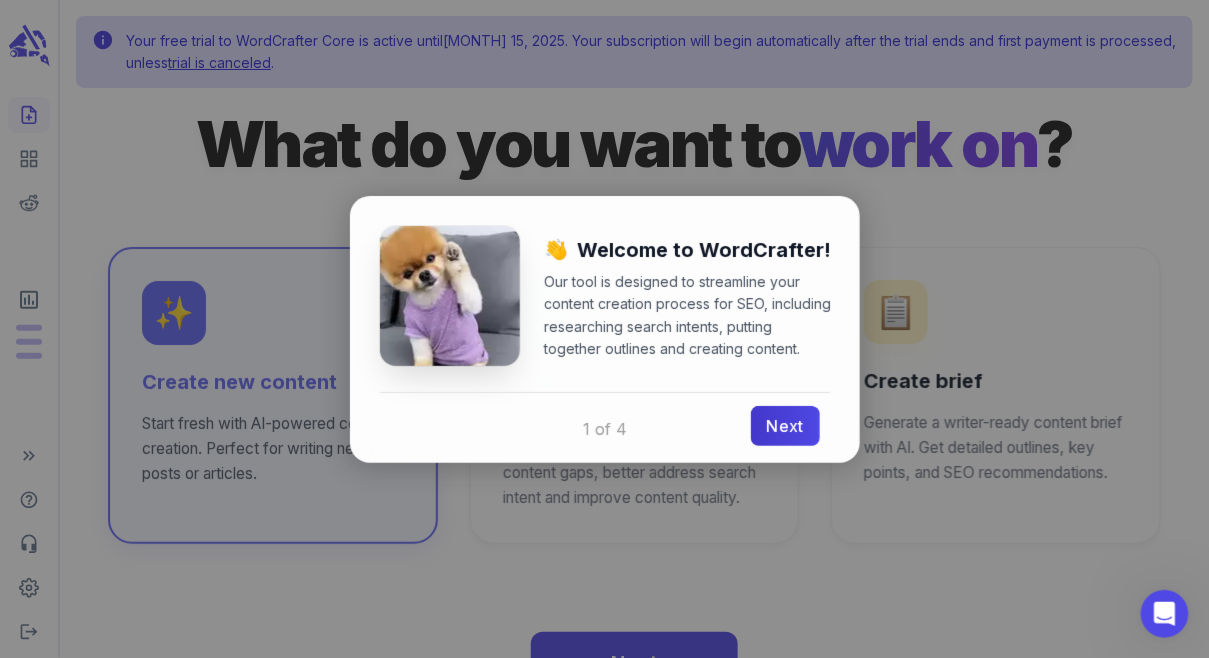 click on "Back Next" at bounding box center (605, 427) 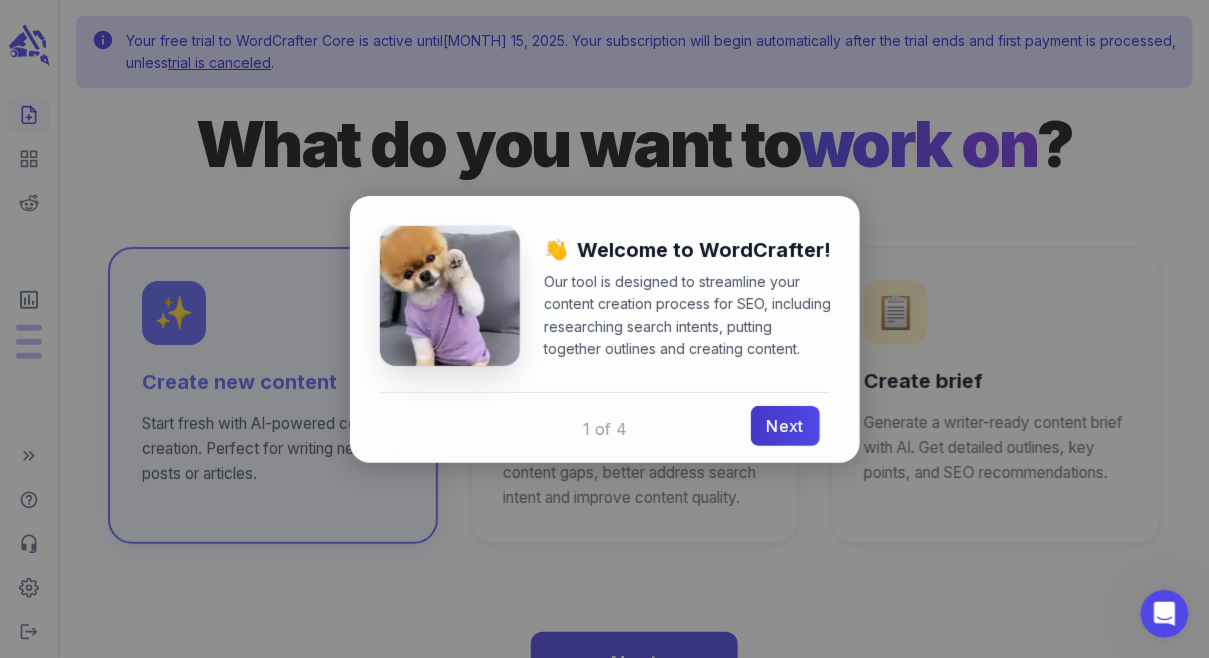 click on "Next" at bounding box center [785, 426] 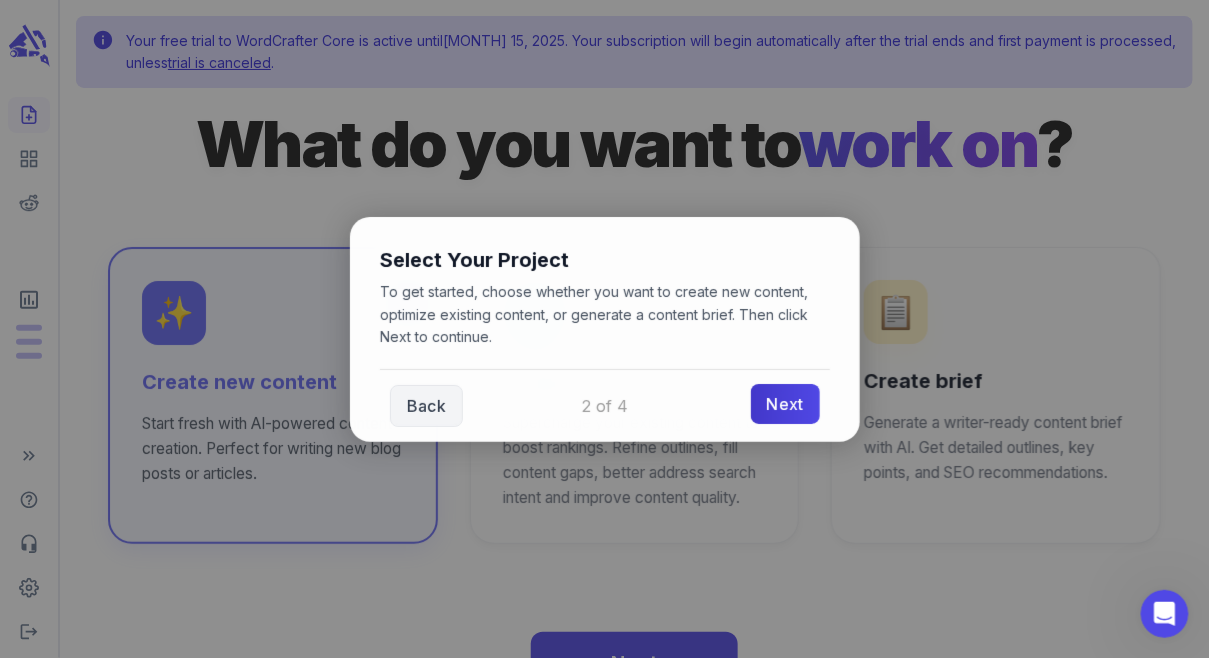 click on "Next" at bounding box center [785, 404] 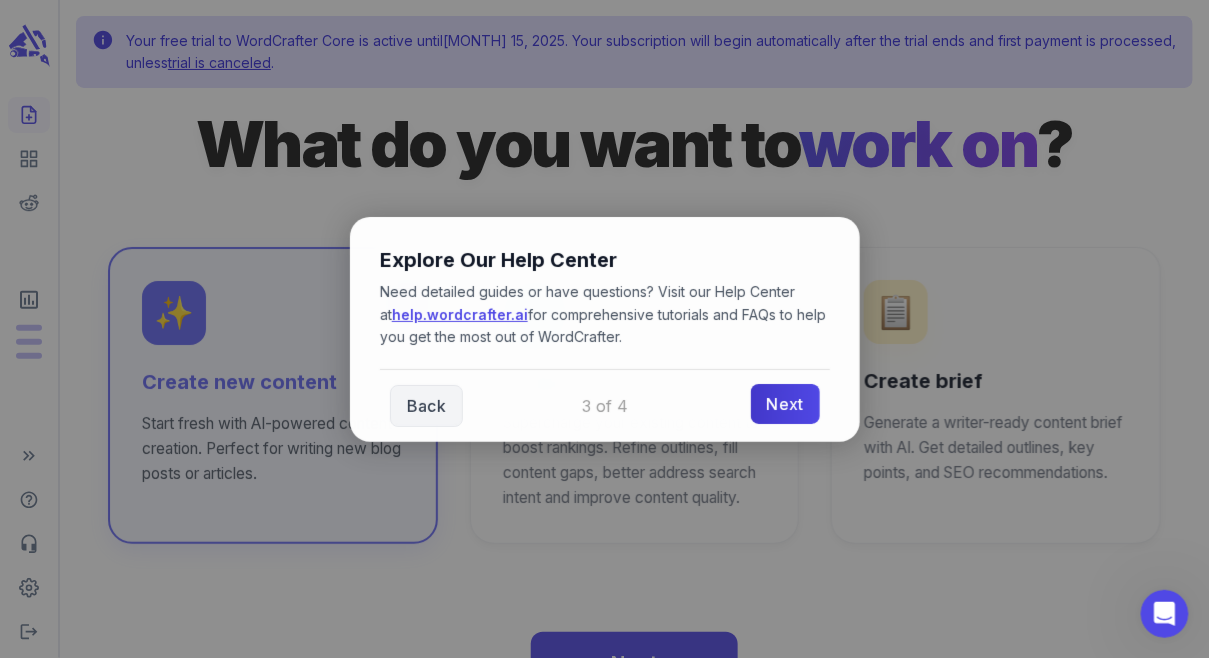 click on "Next" at bounding box center (785, 404) 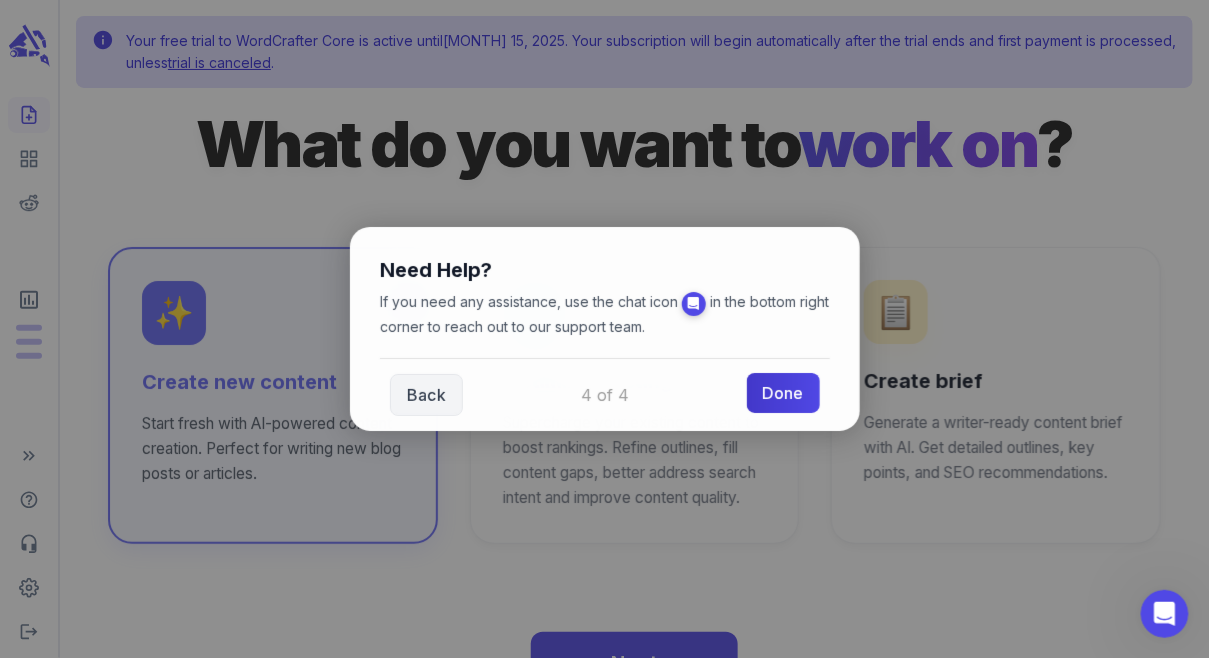 click on "Done" at bounding box center [783, 393] 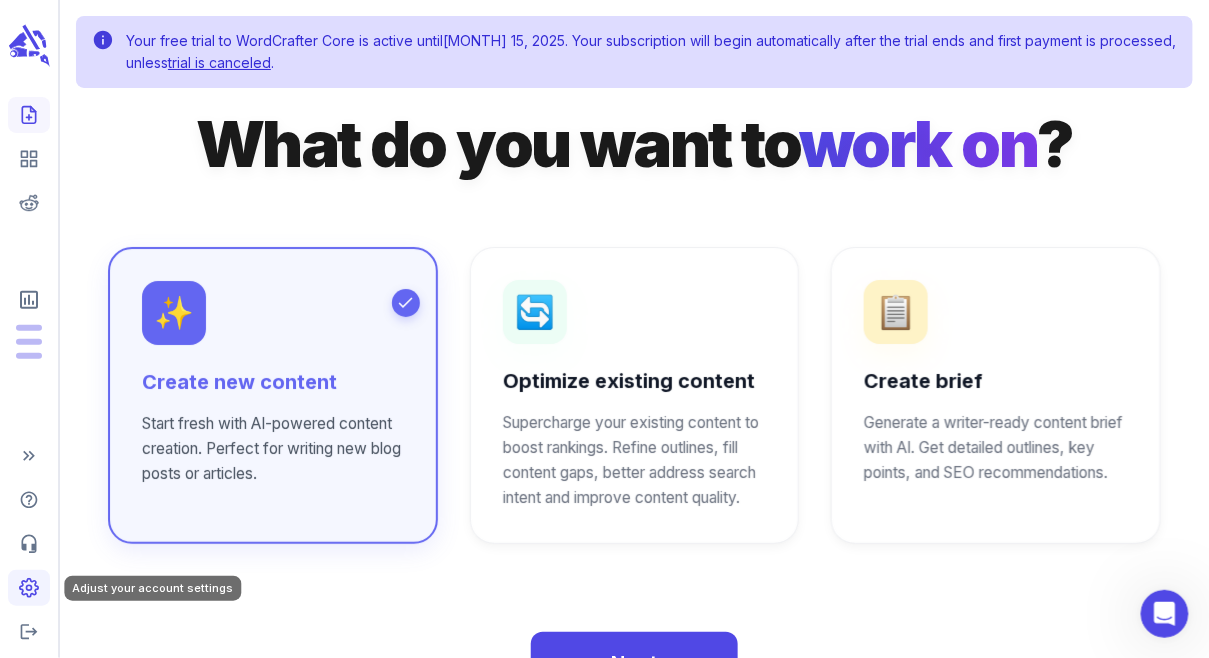 click 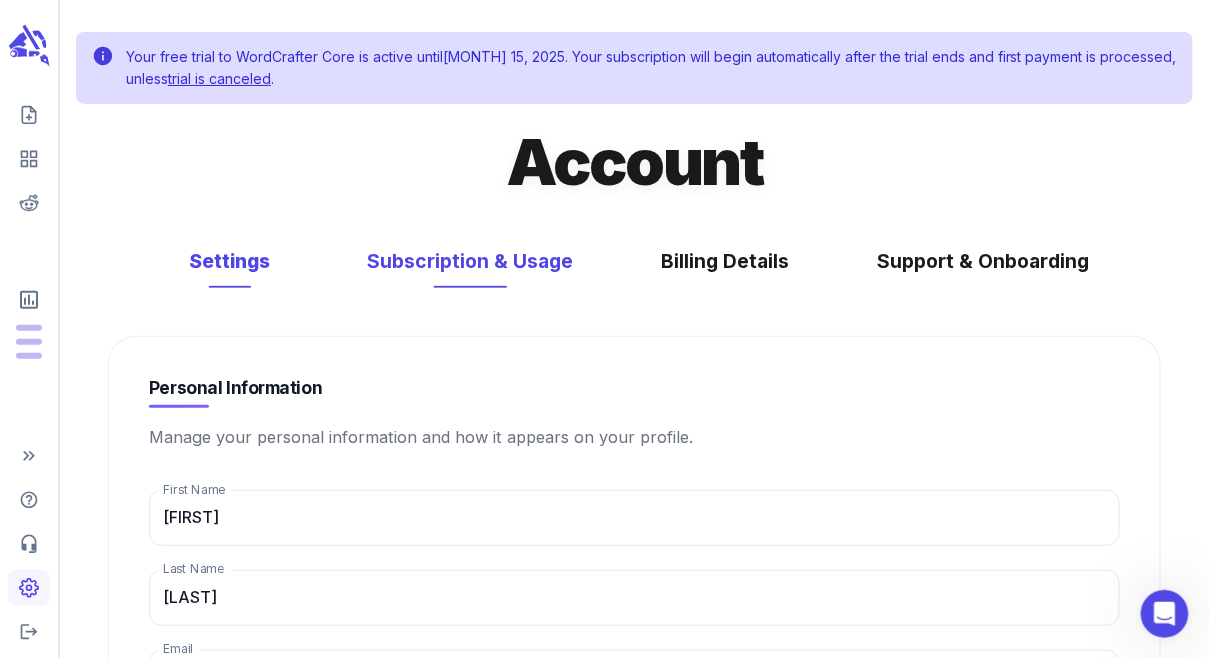 click on "Subscription & Usage" at bounding box center (471, 261) 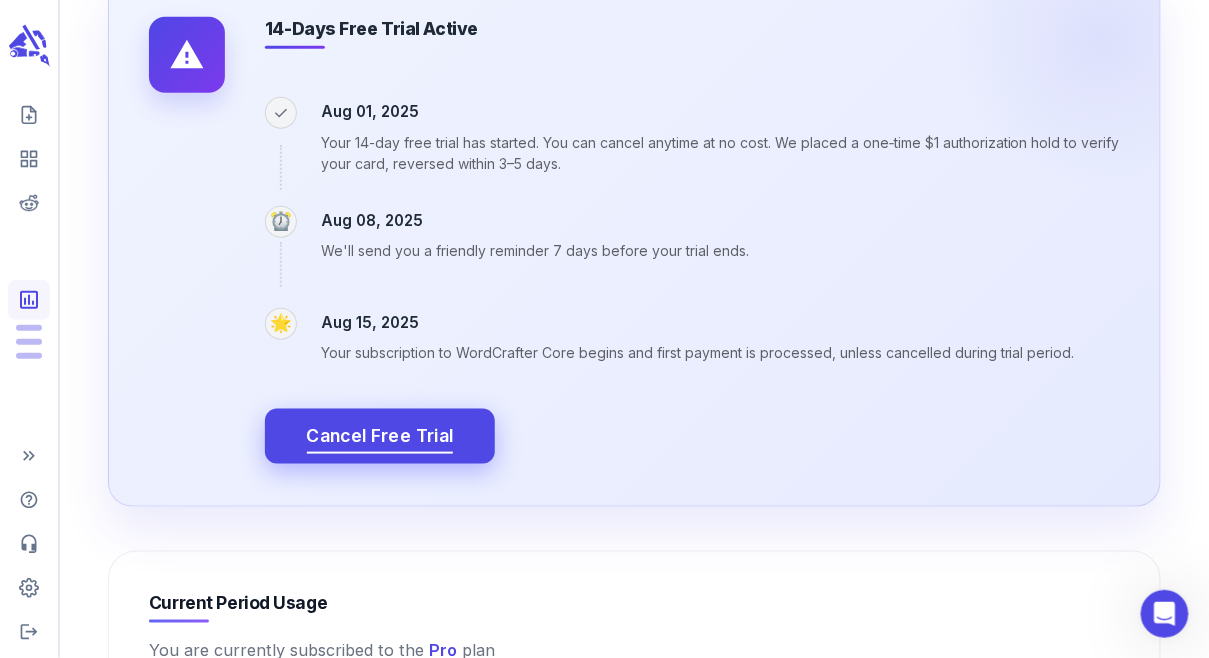 scroll, scrollTop: 344, scrollLeft: 0, axis: vertical 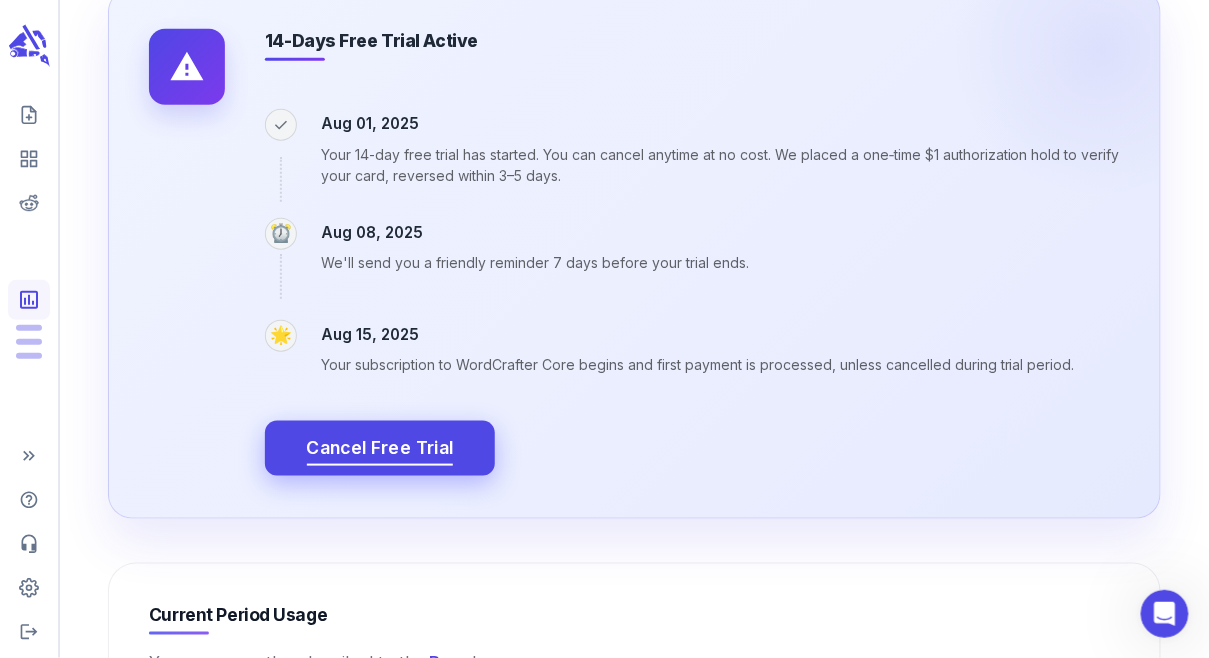 click on "Cancel Free Trial" at bounding box center [380, 448] 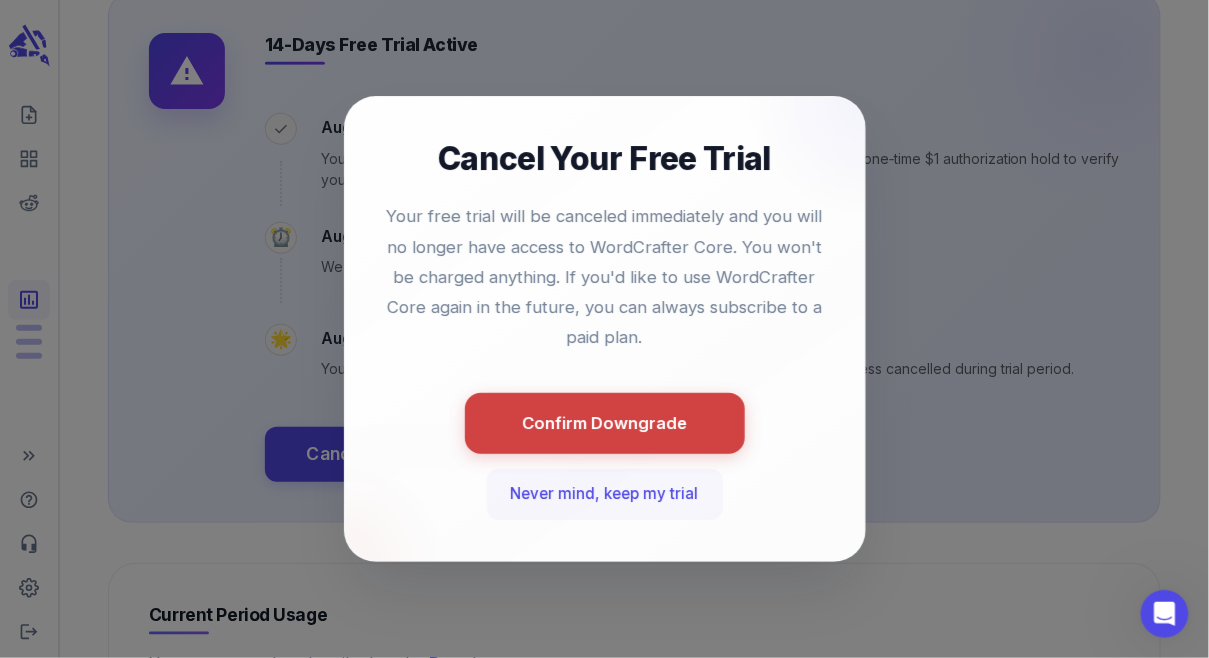 click on "Never mind, keep my trial" at bounding box center (605, 494) 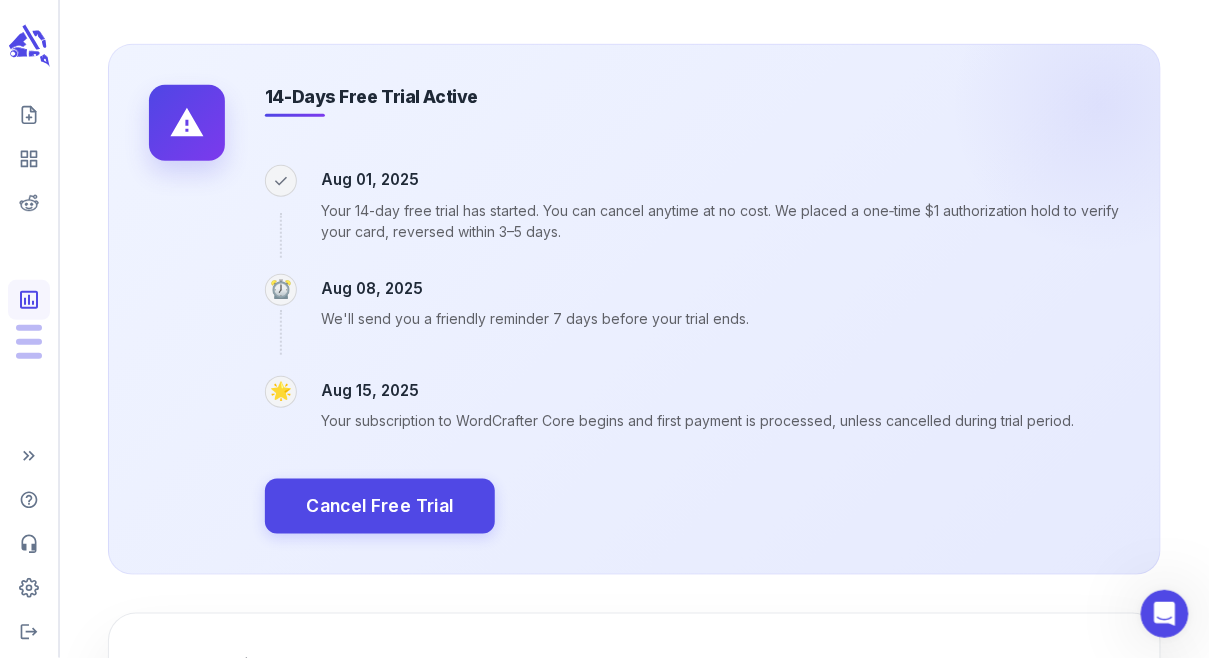 scroll, scrollTop: 0, scrollLeft: 0, axis: both 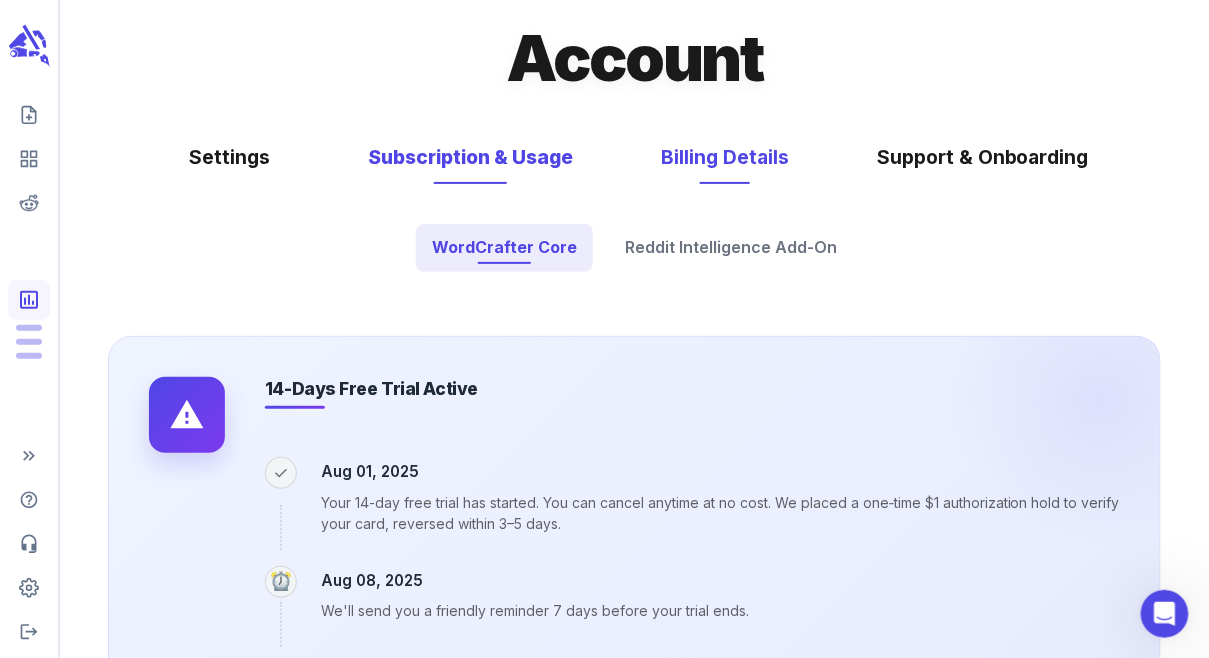 click on "Billing Details" at bounding box center (725, 157) 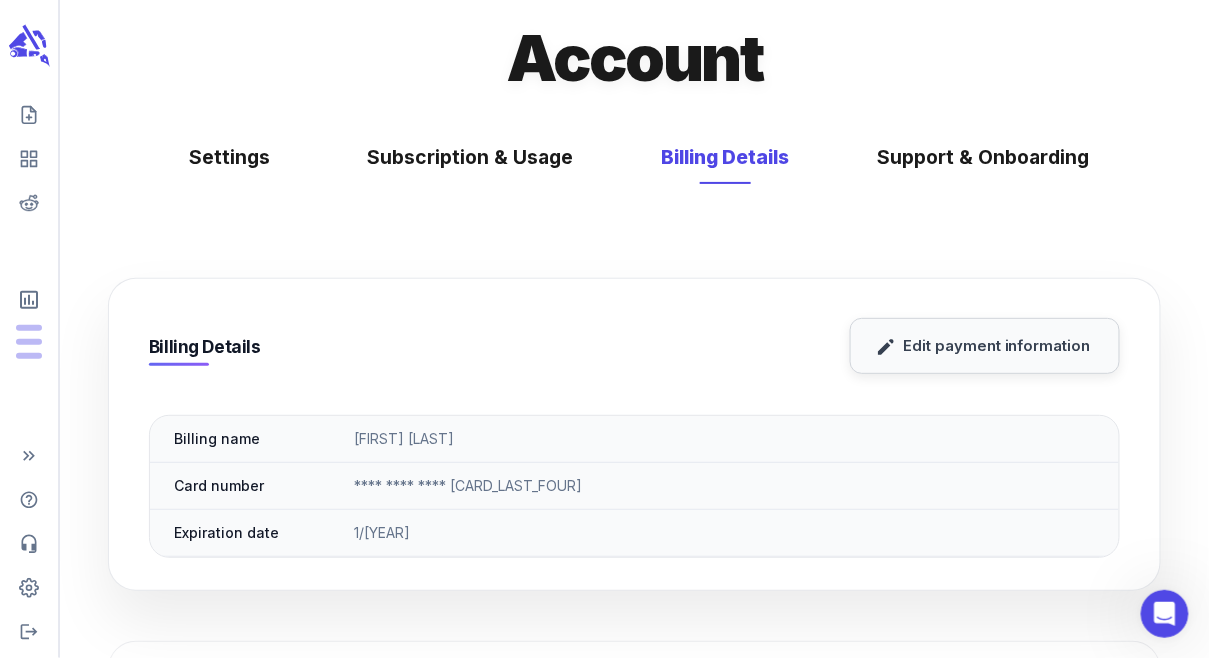 scroll, scrollTop: 1, scrollLeft: 0, axis: vertical 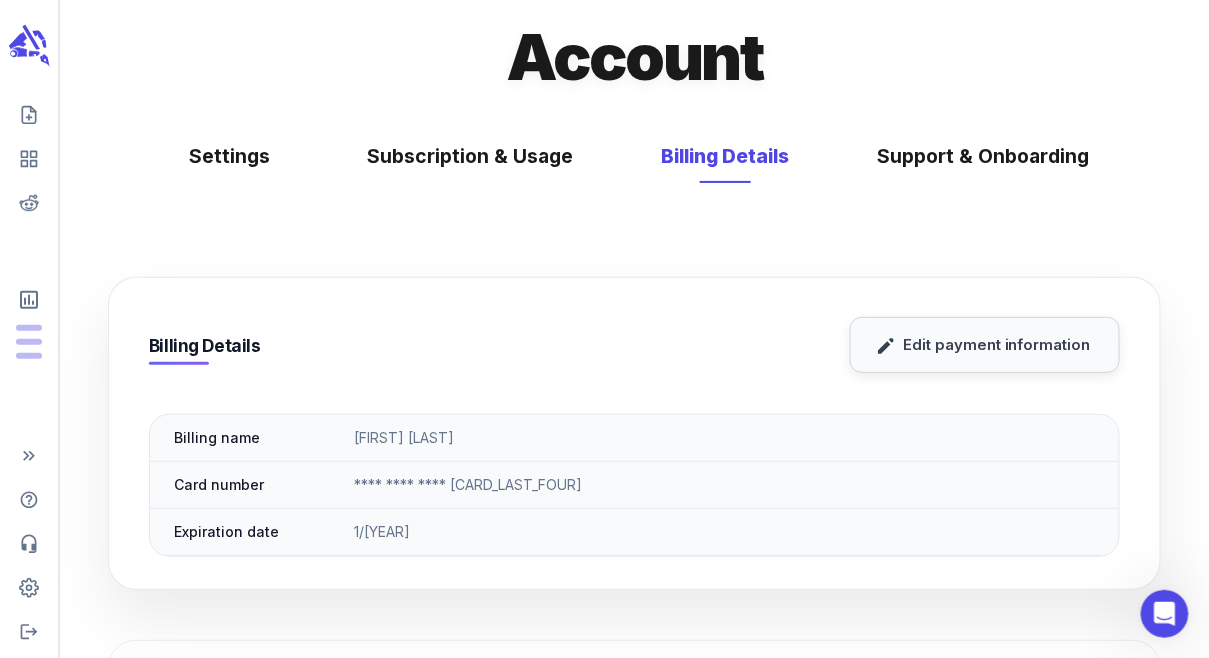 click on "Edit payment information" at bounding box center (985, 345) 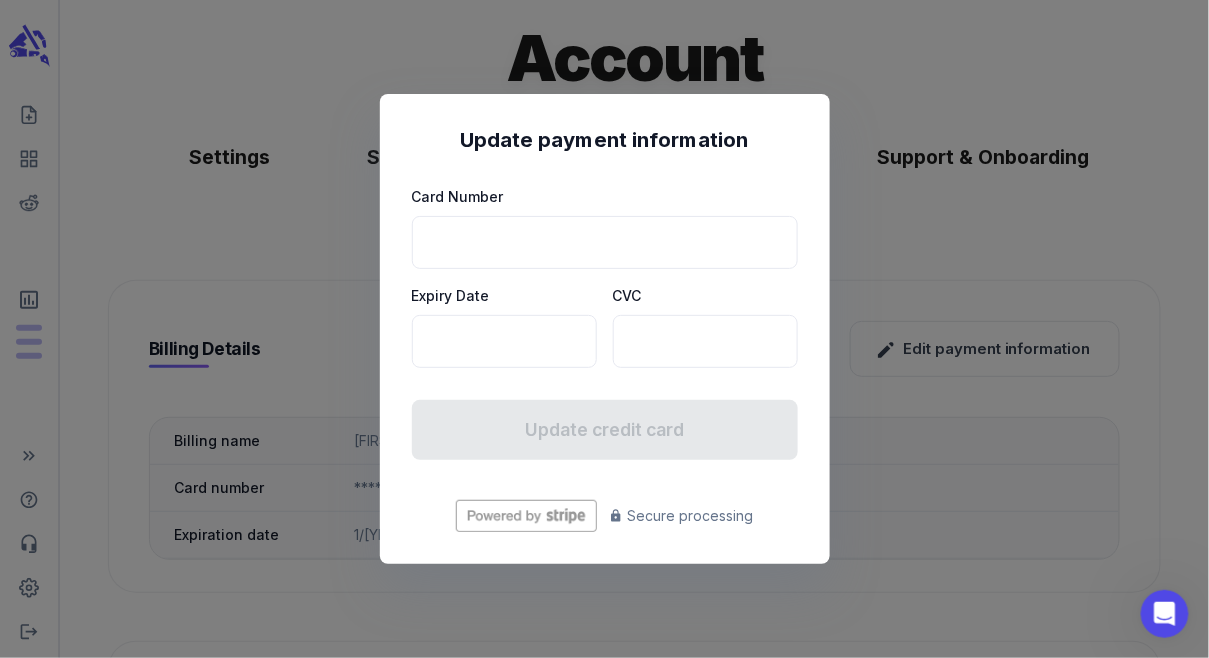 click on "Update payment information Card Number Expiry Date CVC Update credit card Secure processing" at bounding box center (604, 329) 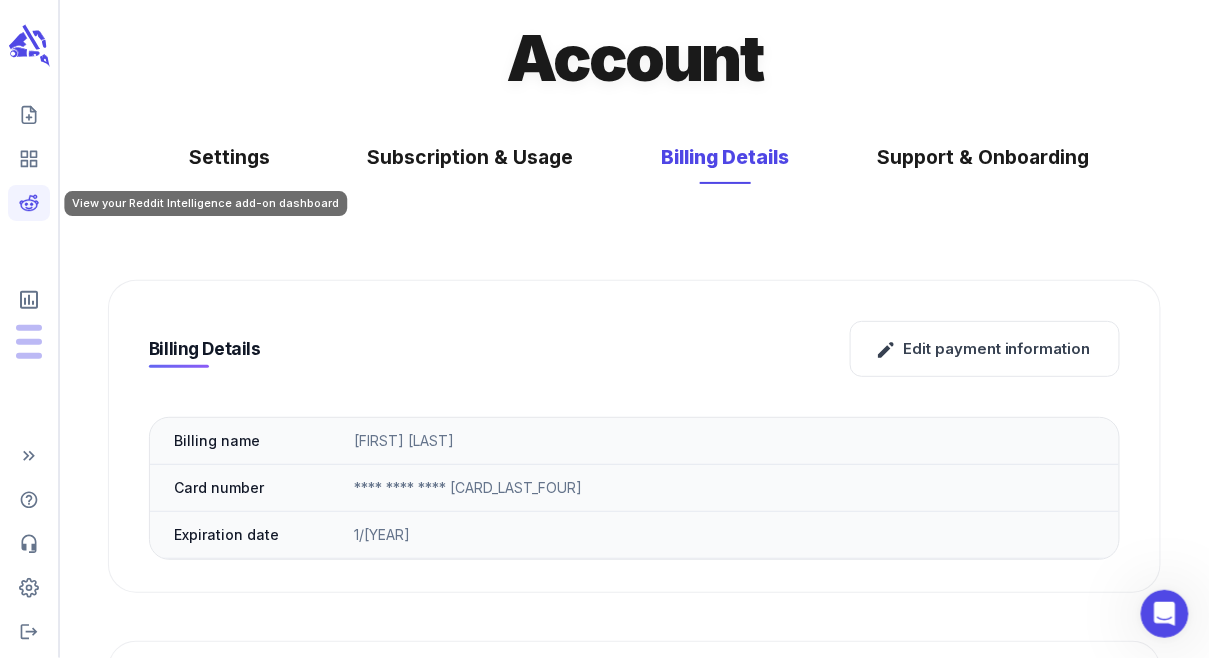 click 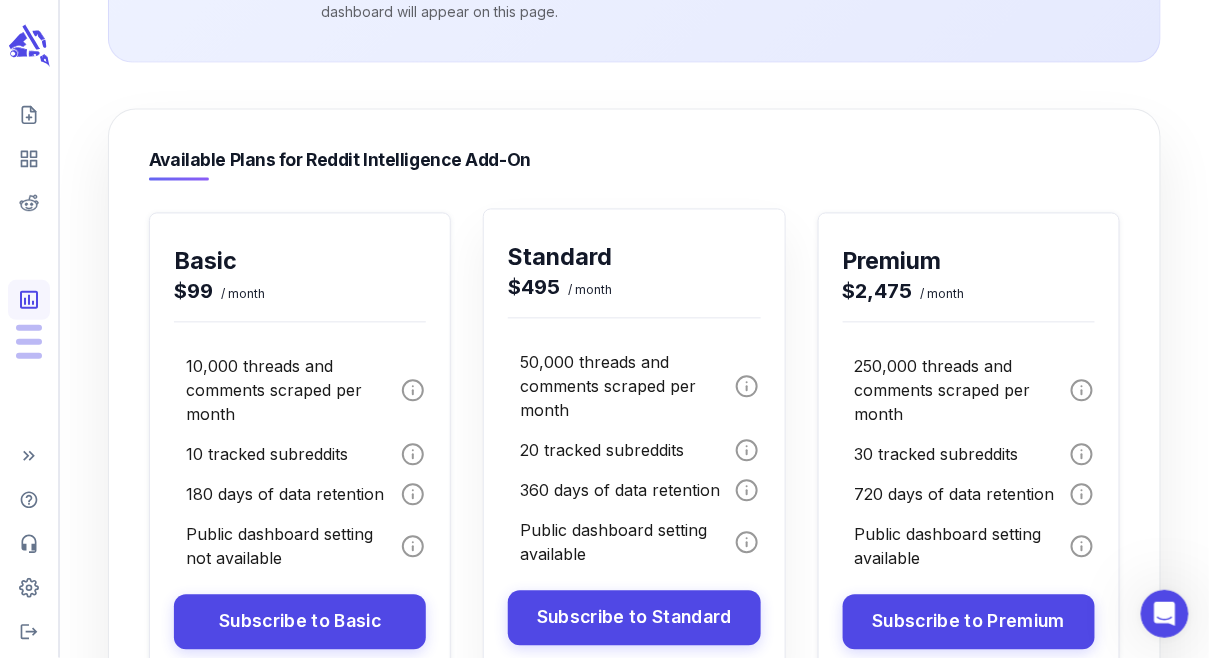 scroll, scrollTop: 989, scrollLeft: 0, axis: vertical 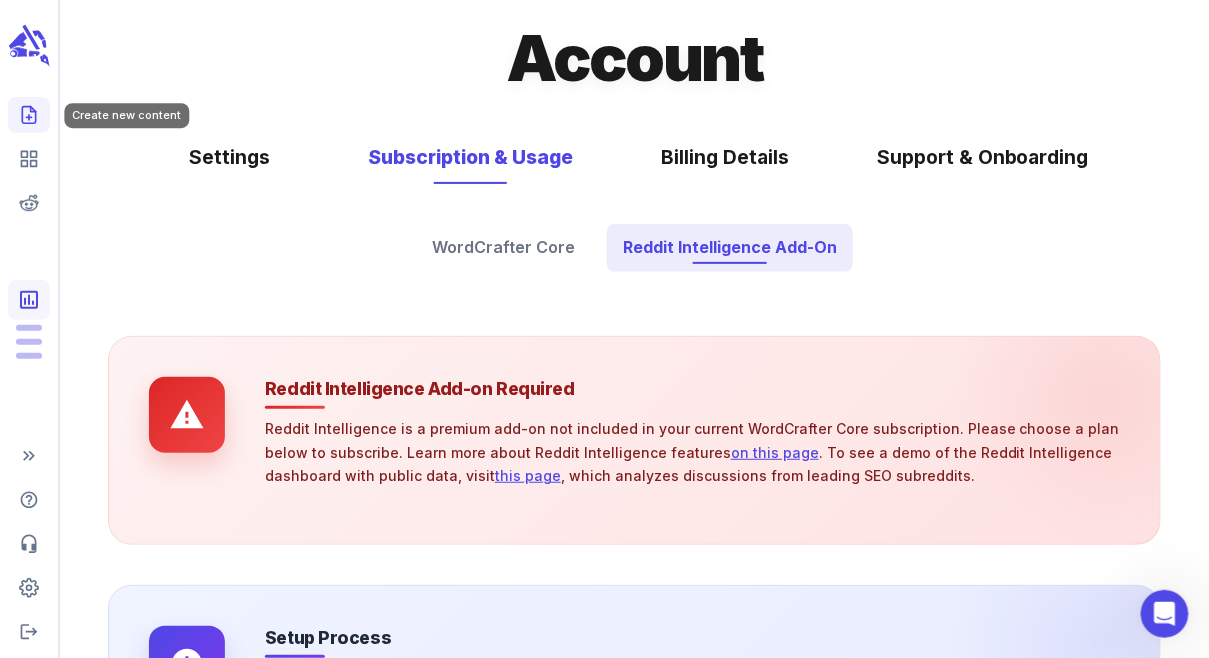 click 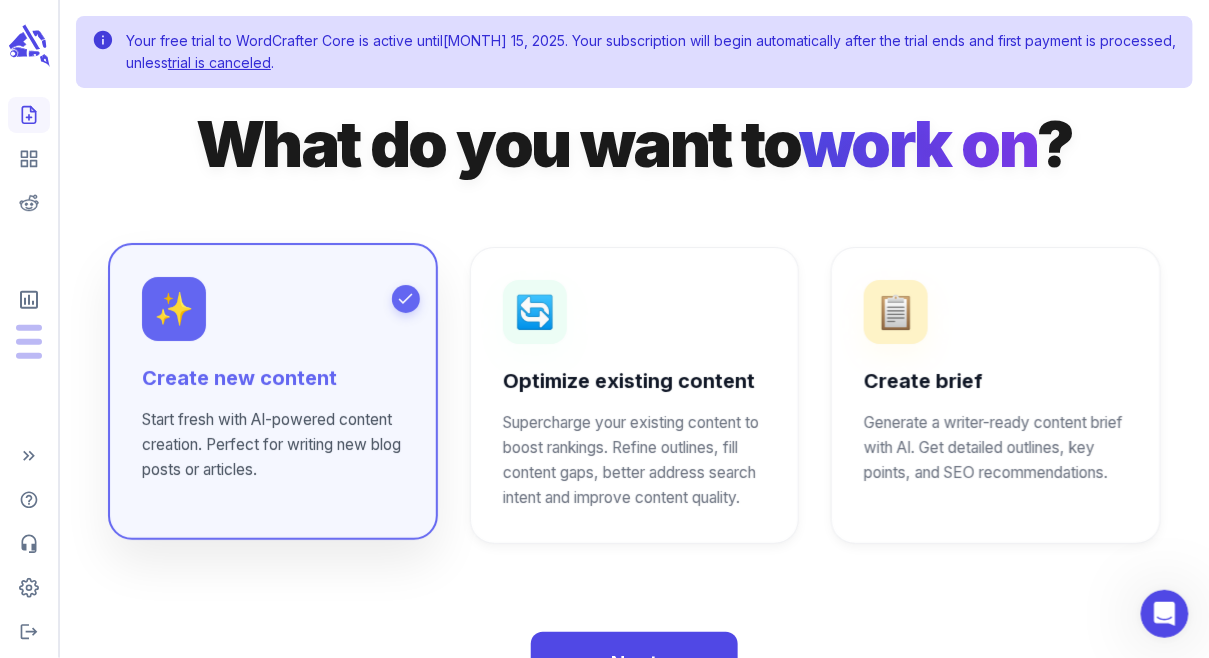 scroll, scrollTop: 98, scrollLeft: 0, axis: vertical 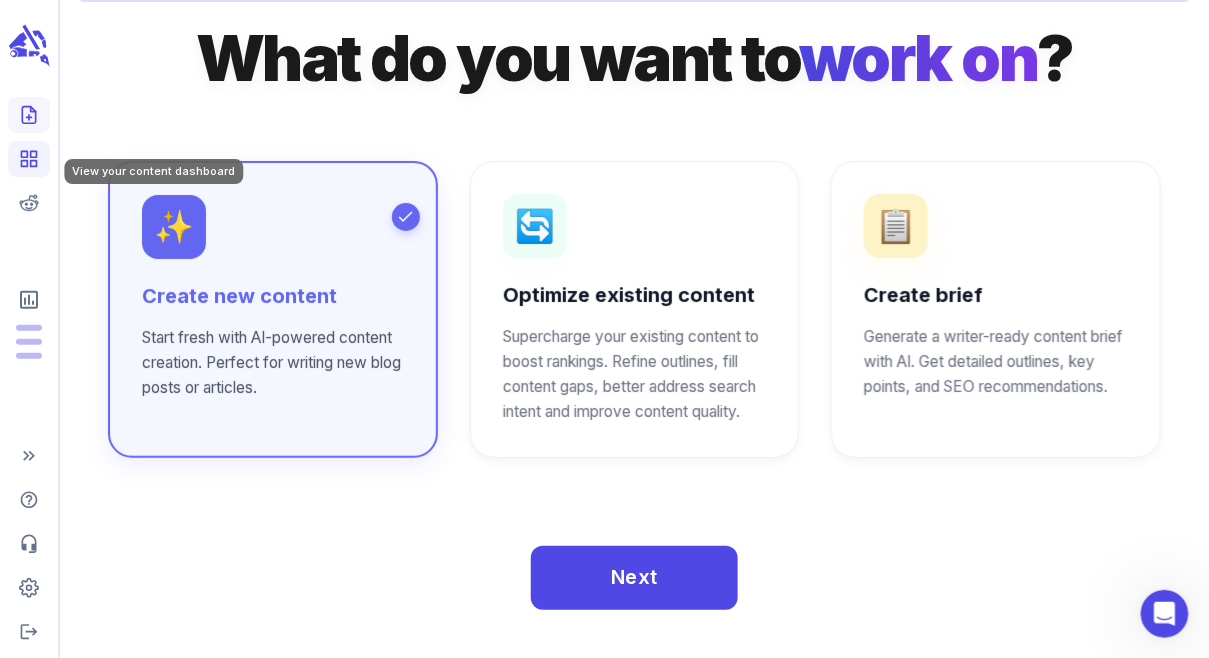 click 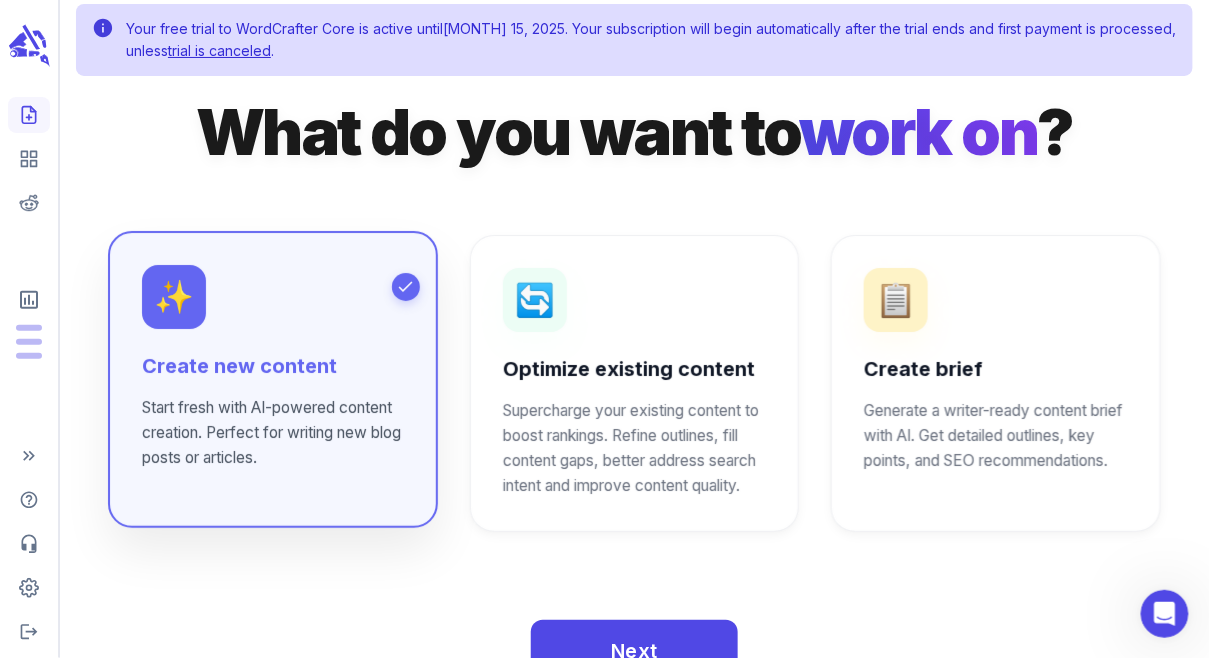 scroll, scrollTop: 98, scrollLeft: 0, axis: vertical 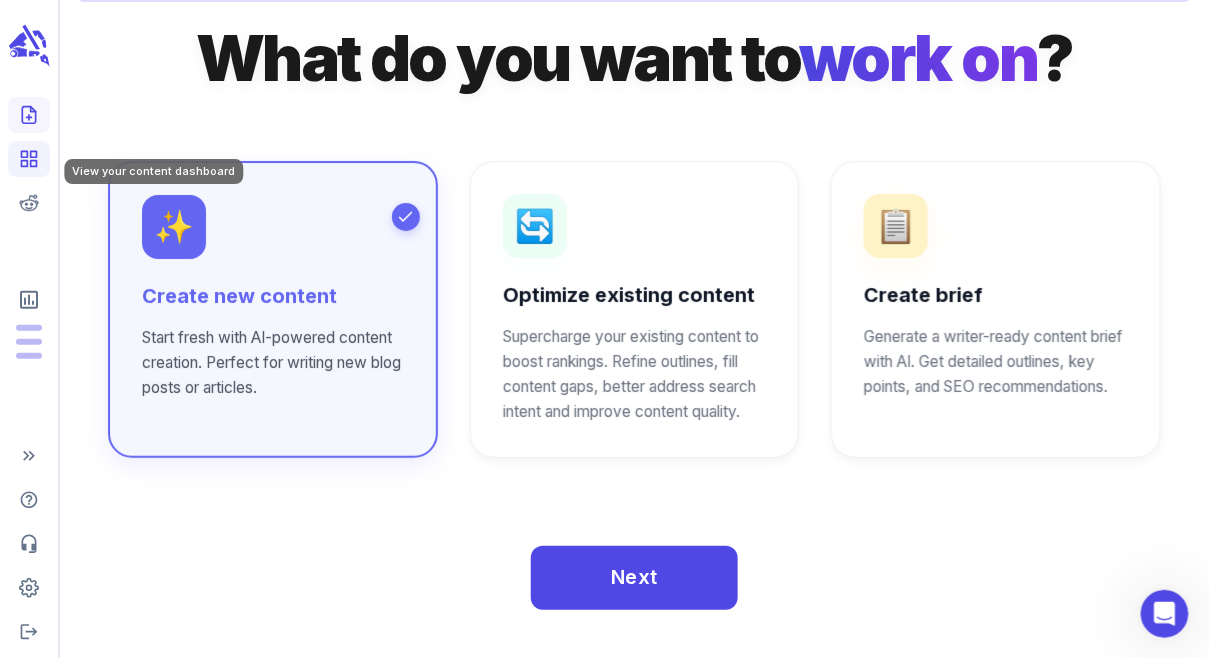 click at bounding box center [29, 159] 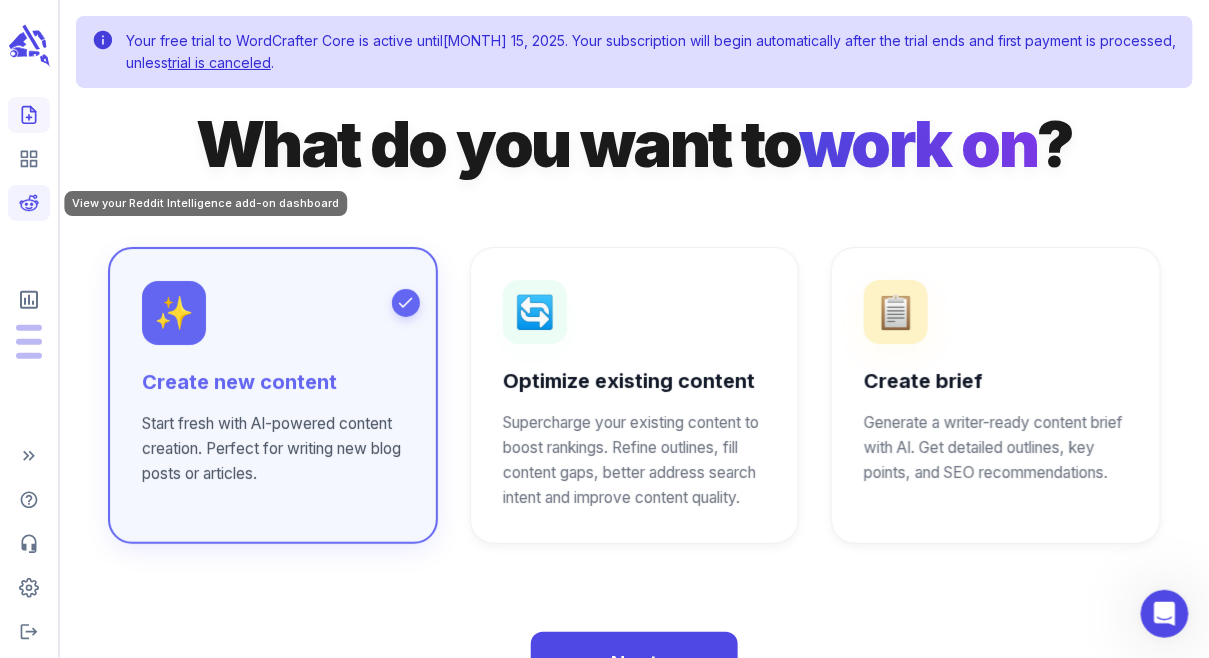 click 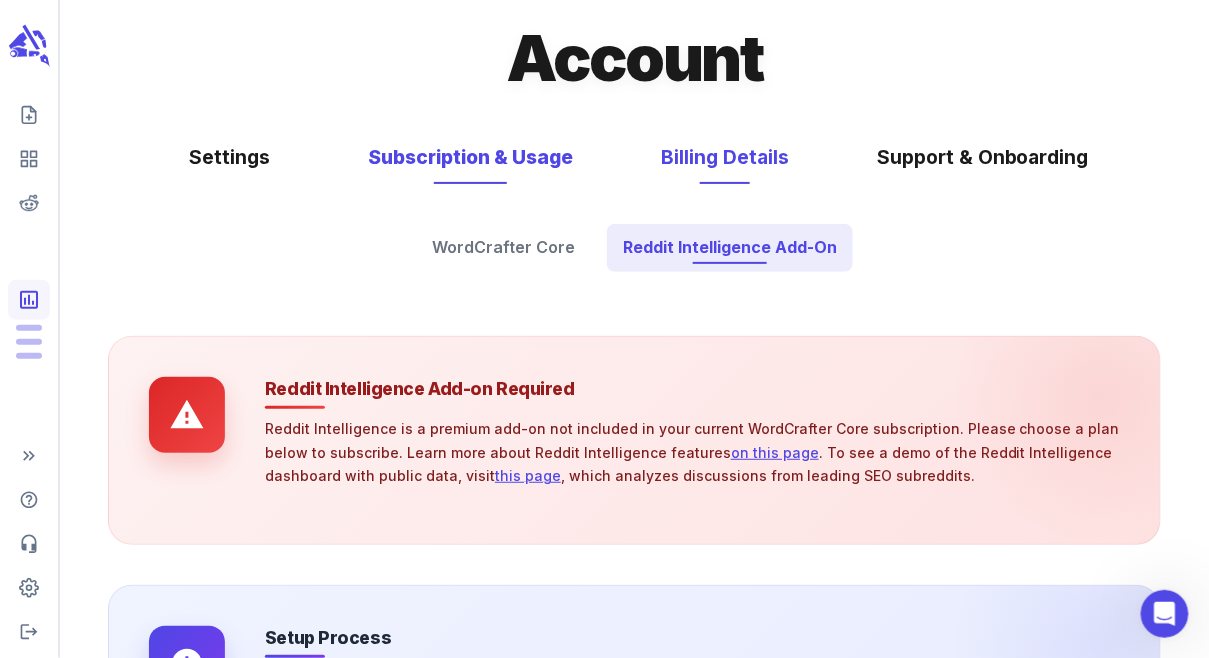 click on "Billing Details" at bounding box center (725, 157) 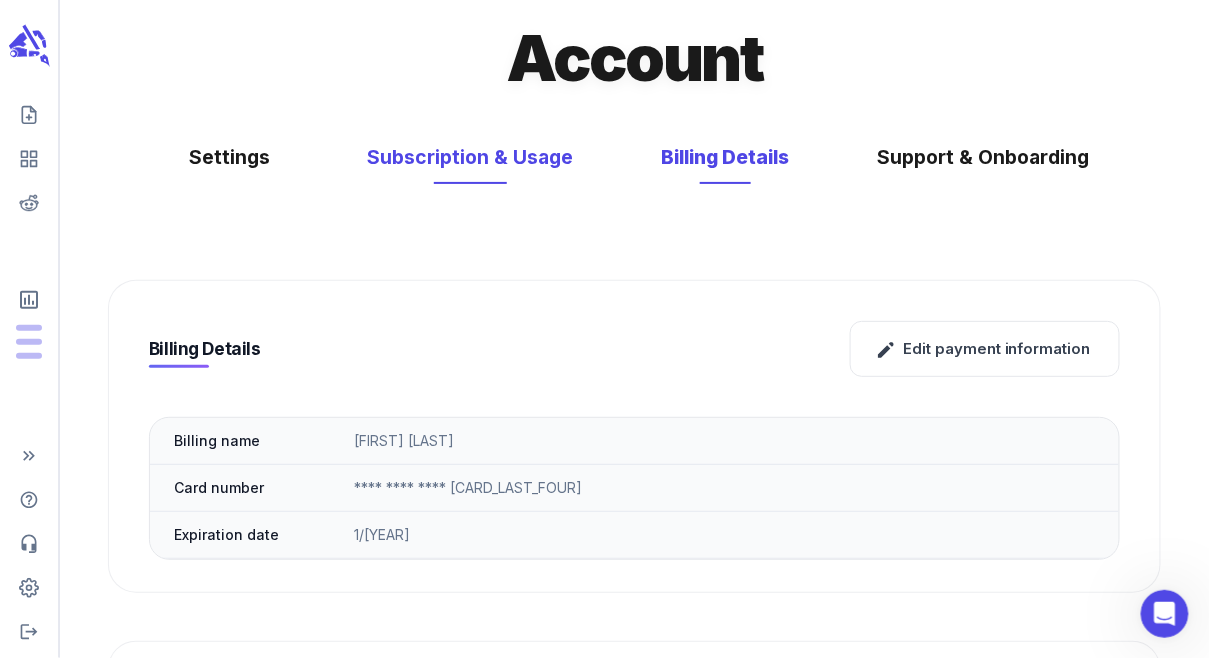 click on "Subscription & Usage" at bounding box center (471, 157) 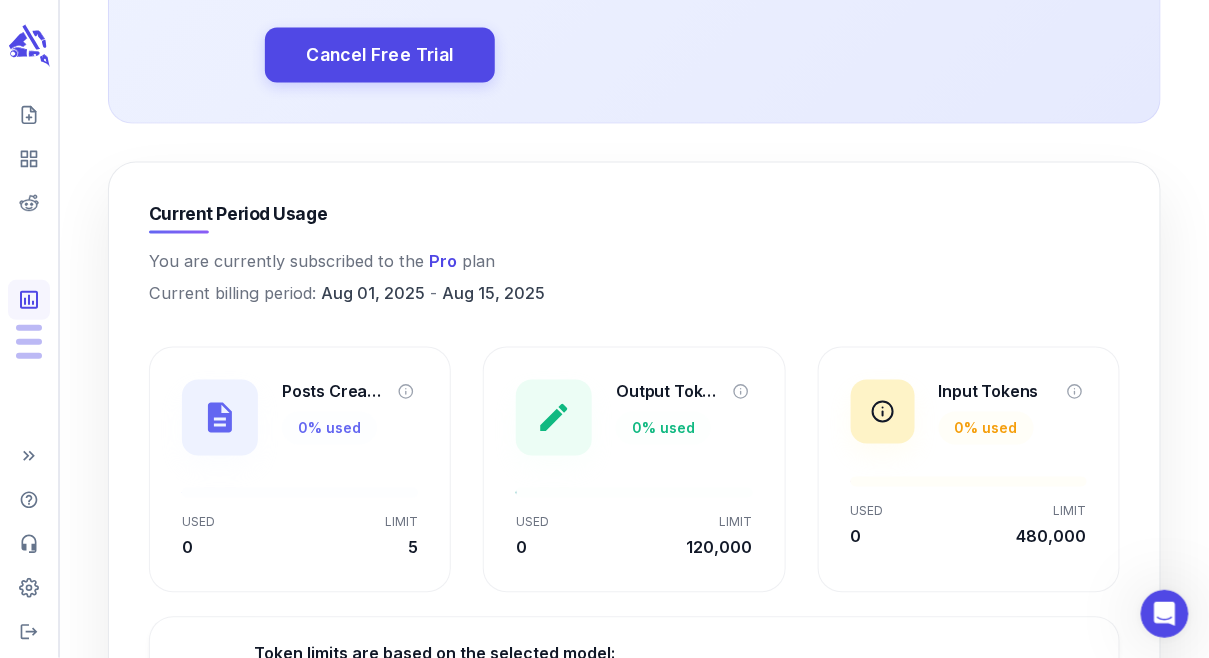 scroll, scrollTop: 577, scrollLeft: 0, axis: vertical 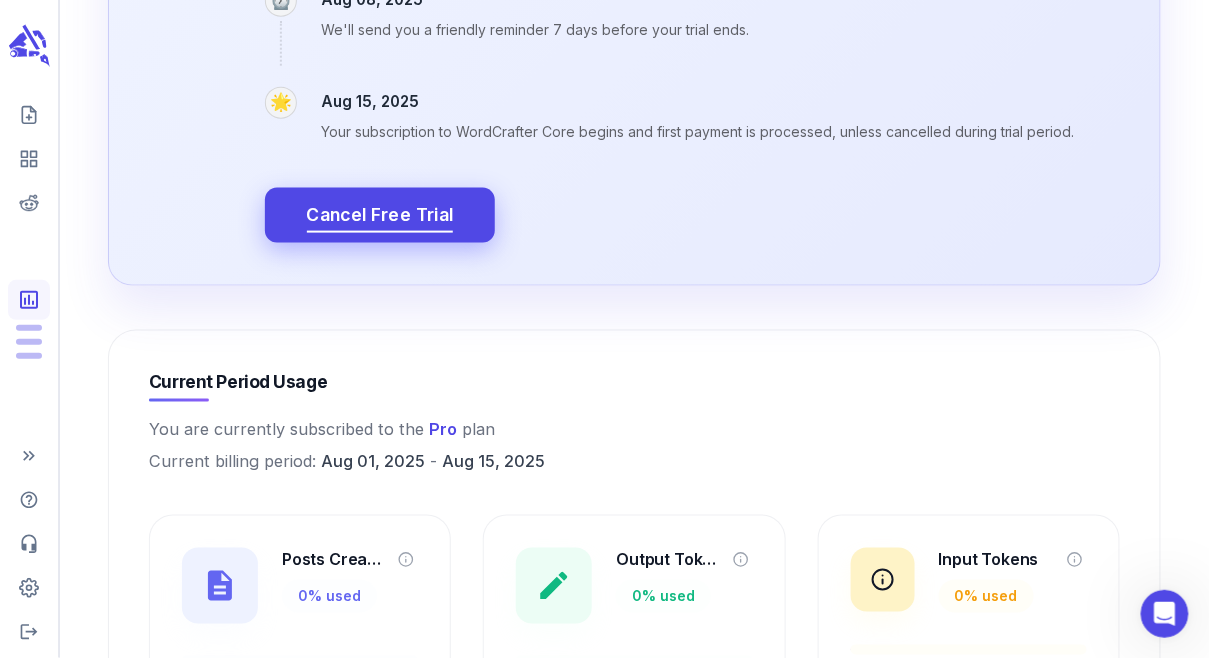 click on "Cancel Free Trial" at bounding box center [380, 217] 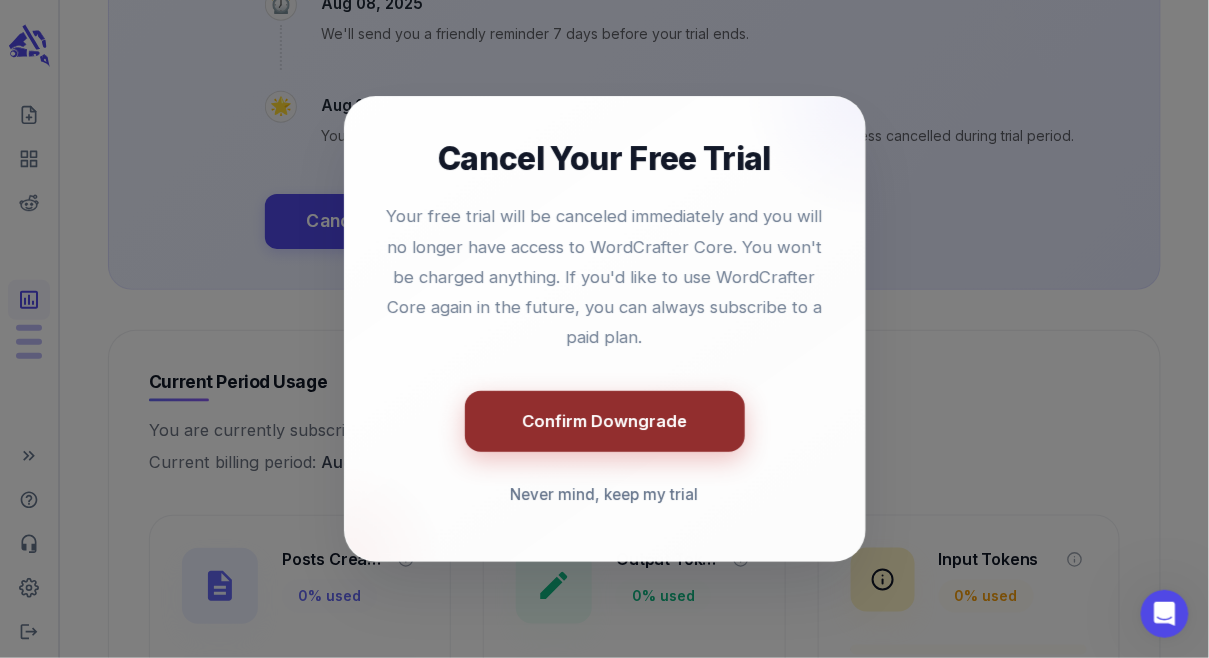 click on "Confirm Downgrade" at bounding box center (605, 421) 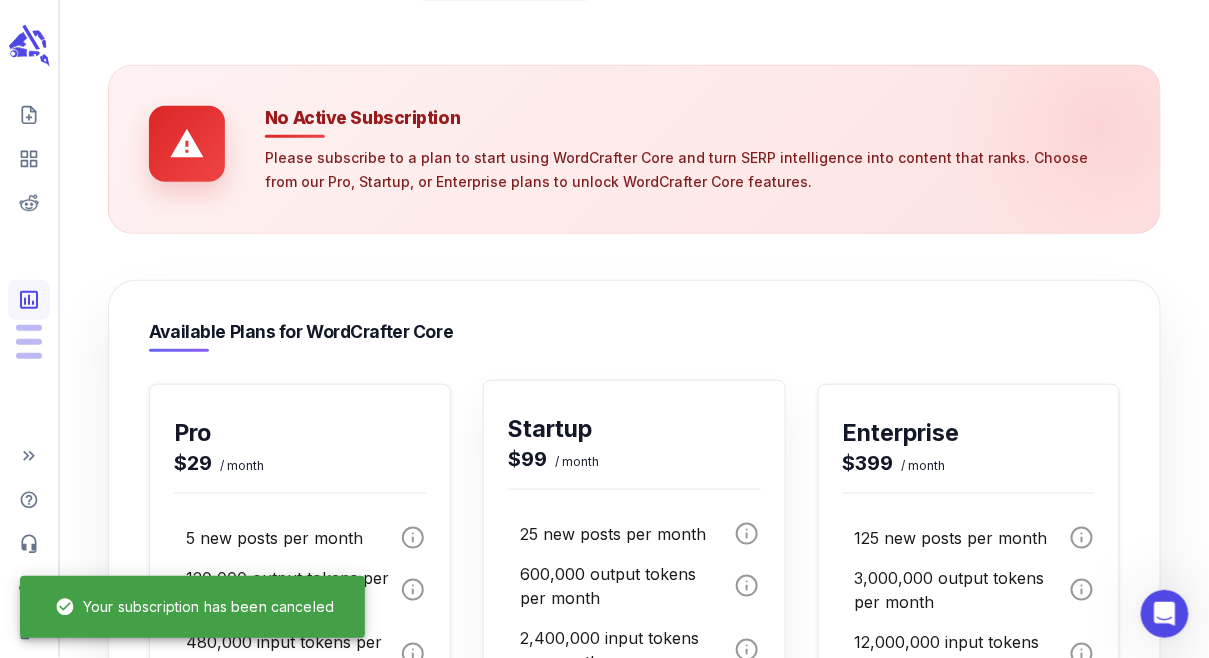 scroll, scrollTop: 0, scrollLeft: 0, axis: both 